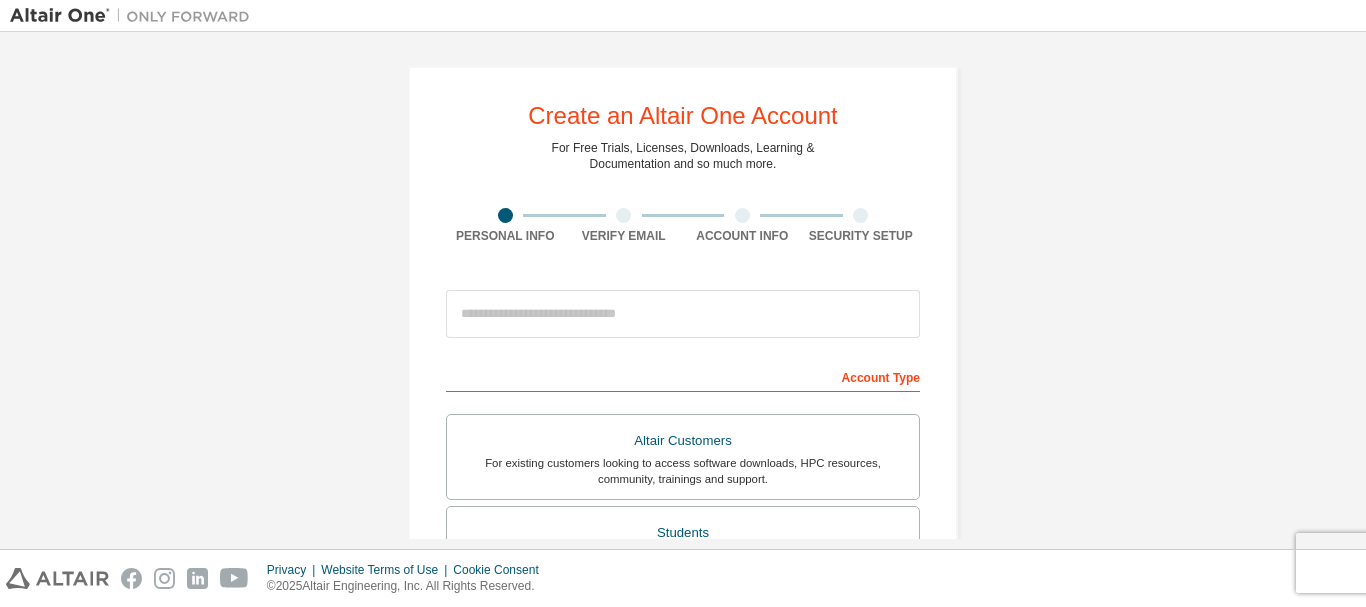 scroll, scrollTop: 0, scrollLeft: 0, axis: both 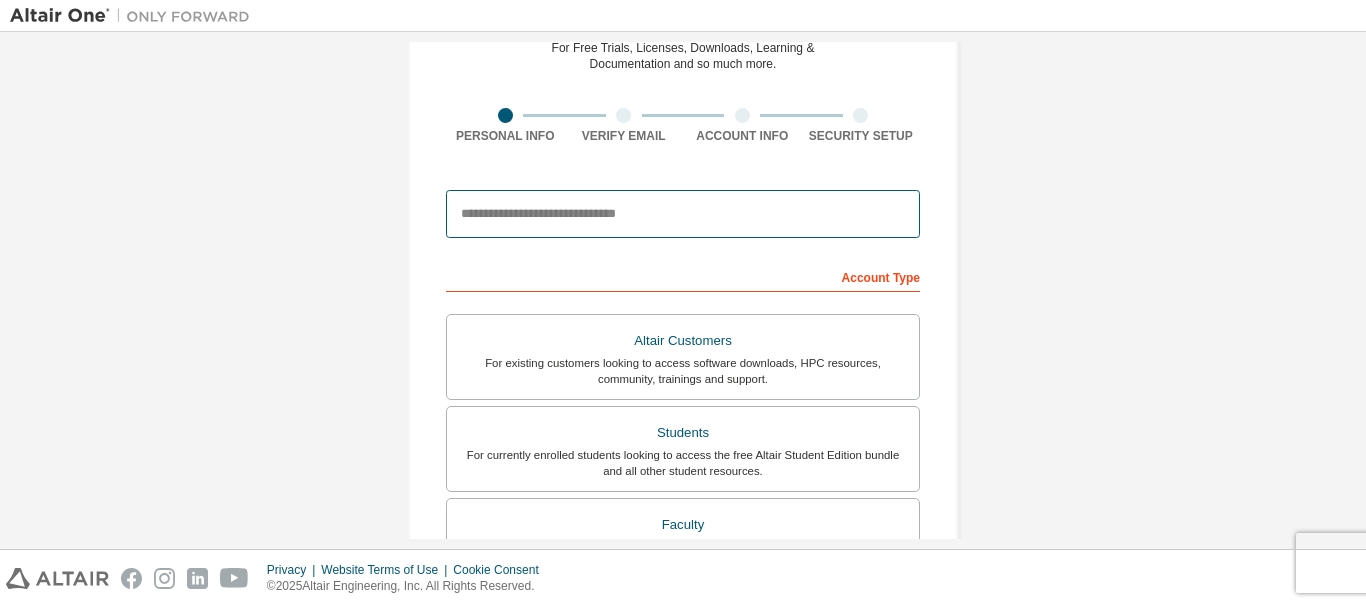 click at bounding box center [683, 214] 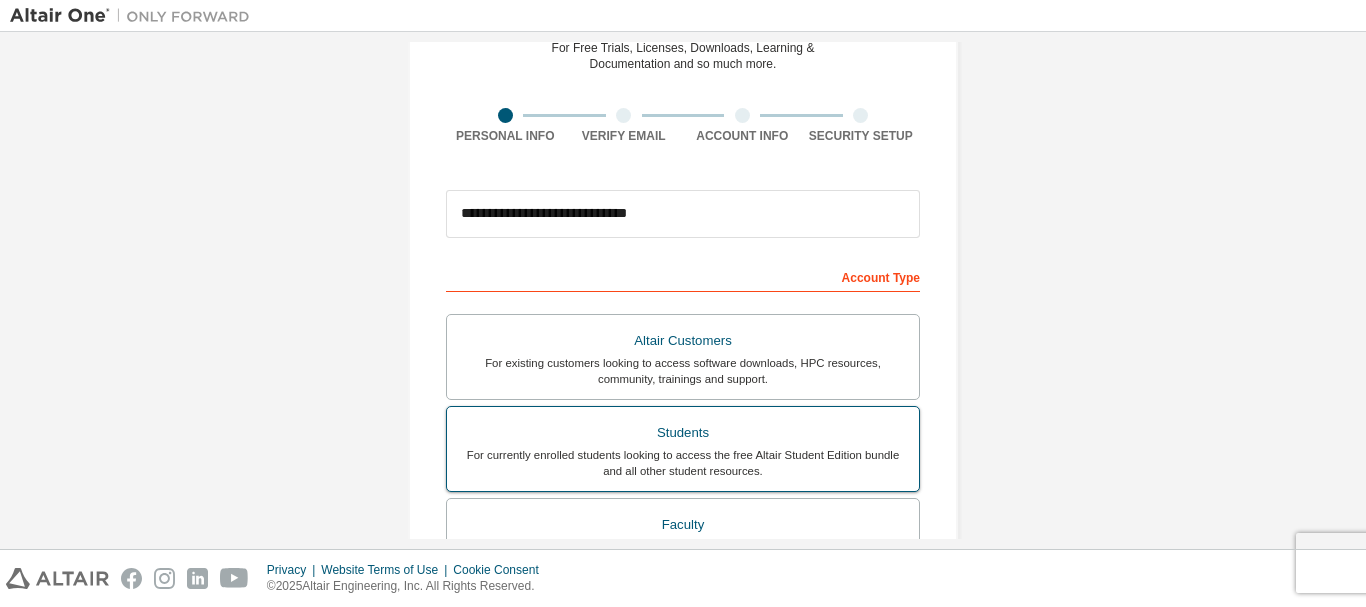 click on "For currently enrolled students looking to access the free Altair Student Edition bundle and all other student resources." at bounding box center [683, 463] 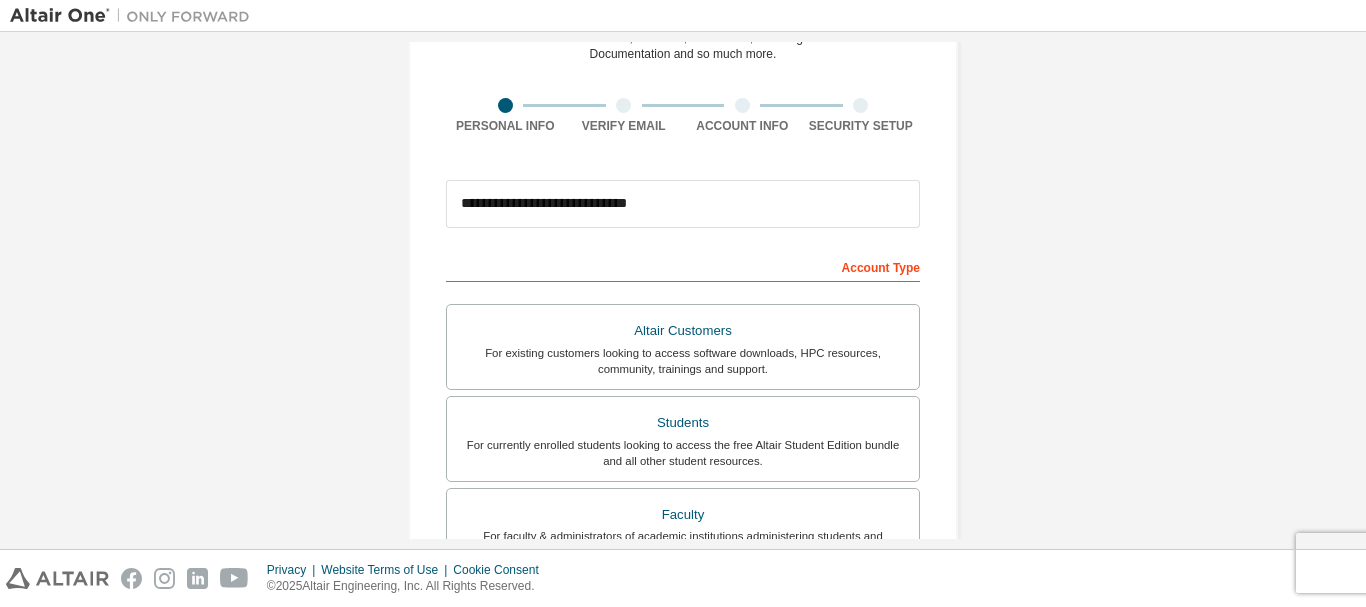scroll, scrollTop: 100, scrollLeft: 0, axis: vertical 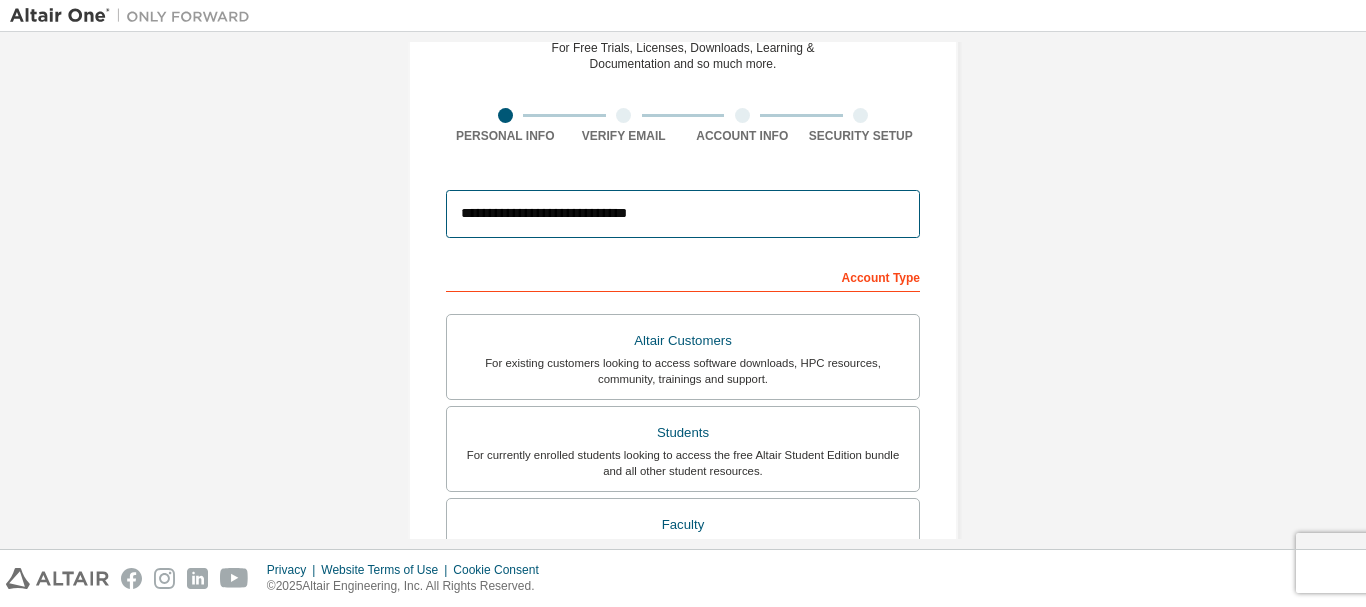click on "**********" at bounding box center (683, 214) 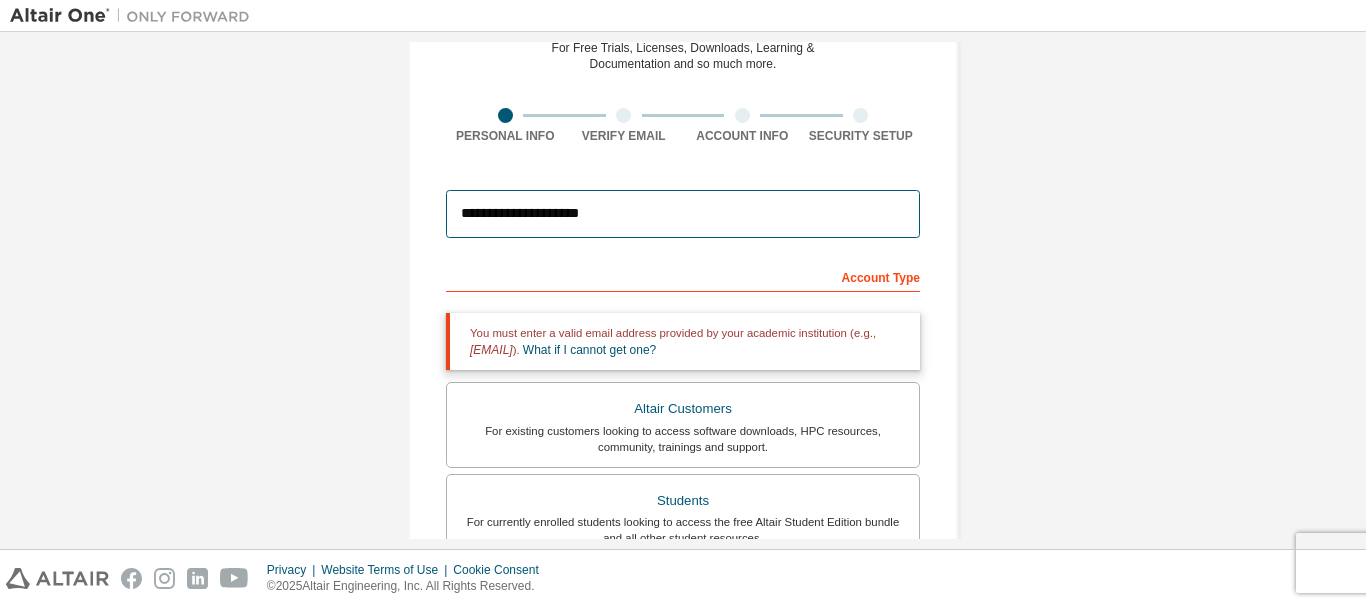 click on "**********" at bounding box center [683, 214] 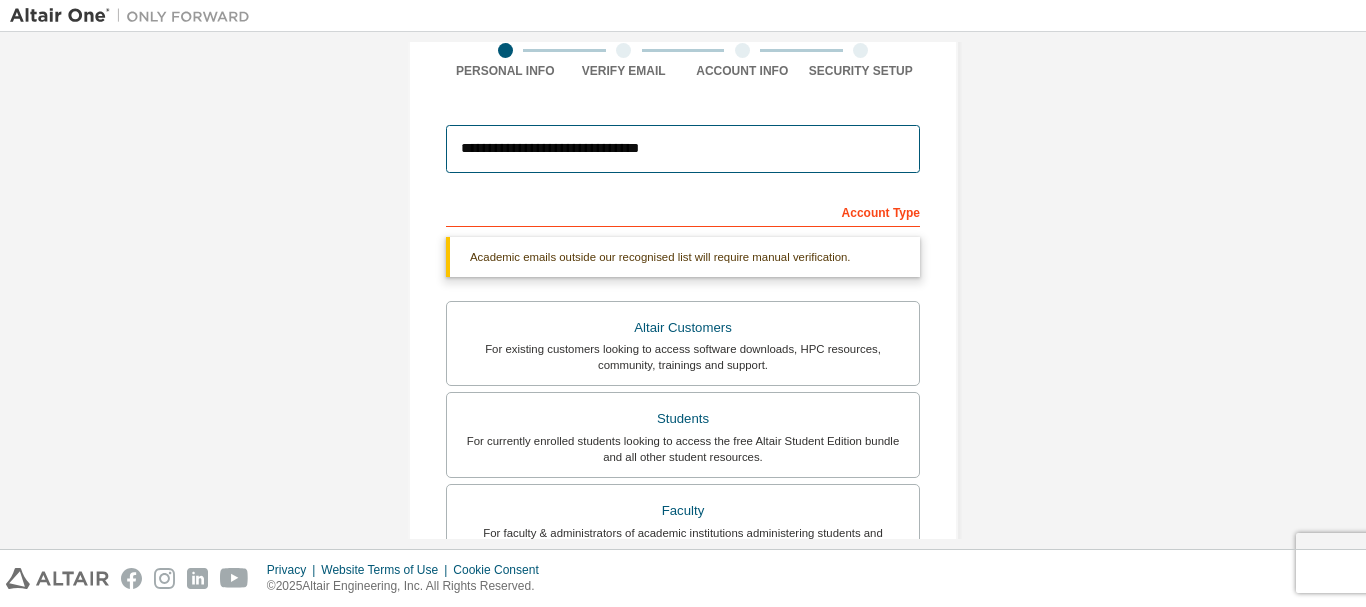 scroll, scrollTop: 200, scrollLeft: 0, axis: vertical 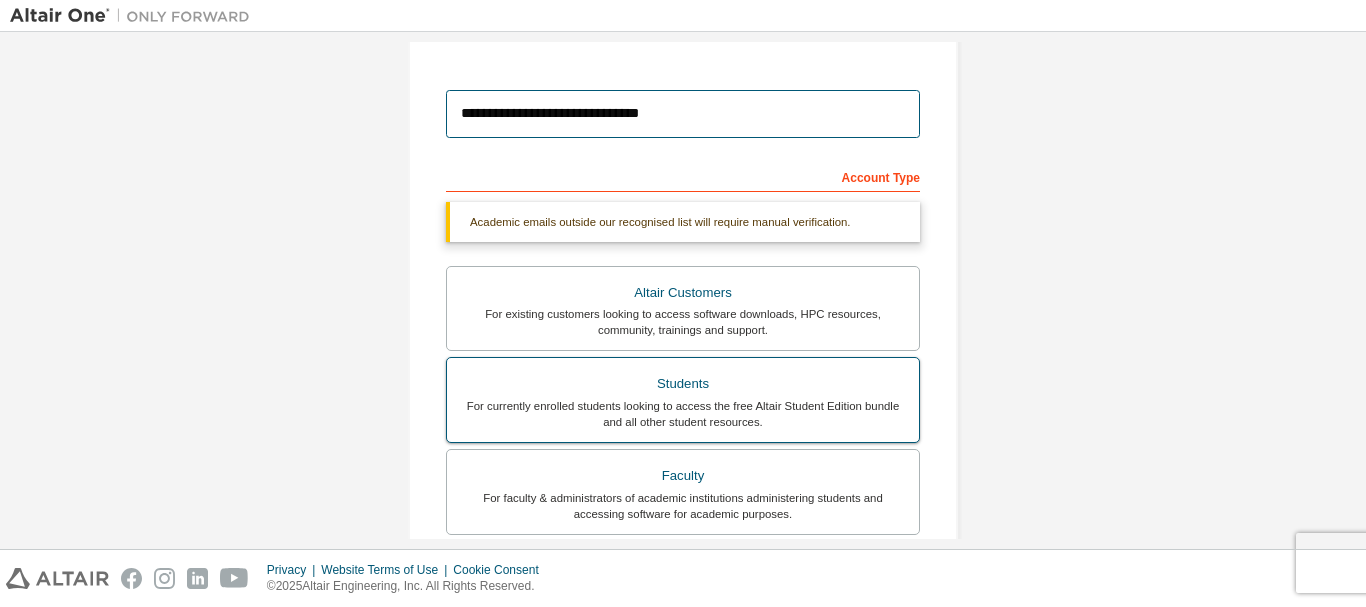 type on "**********" 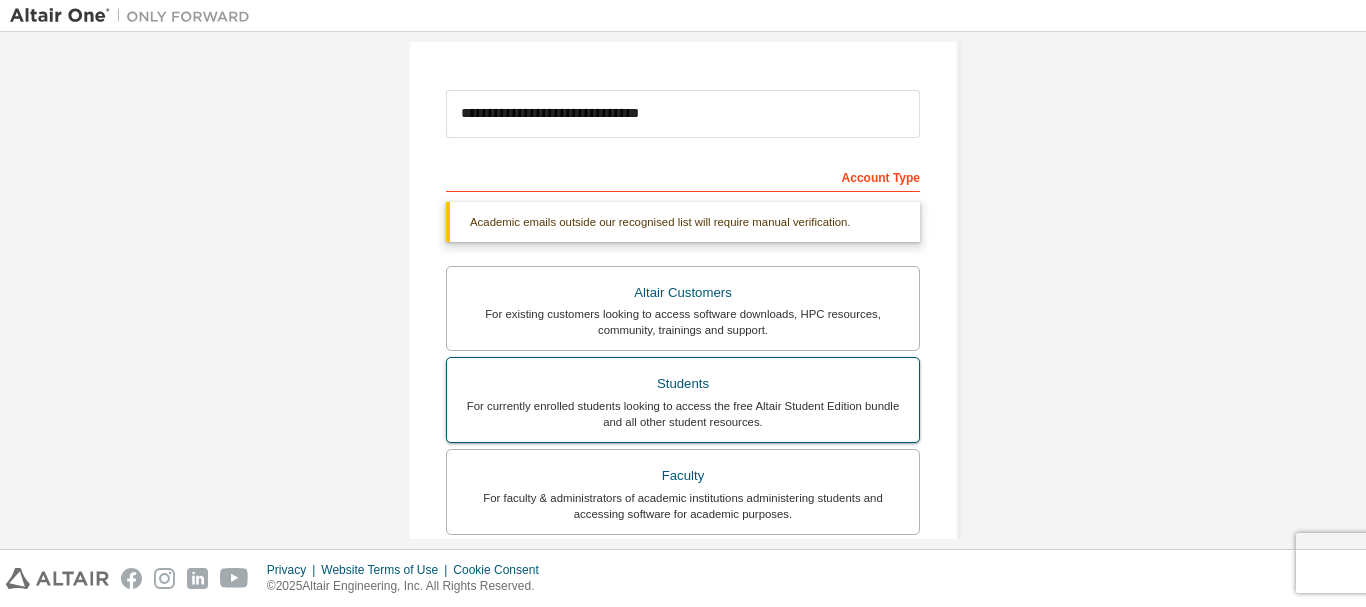click on "For currently enrolled students looking to access the free Altair Student Edition bundle and all other student resources." at bounding box center (683, 414) 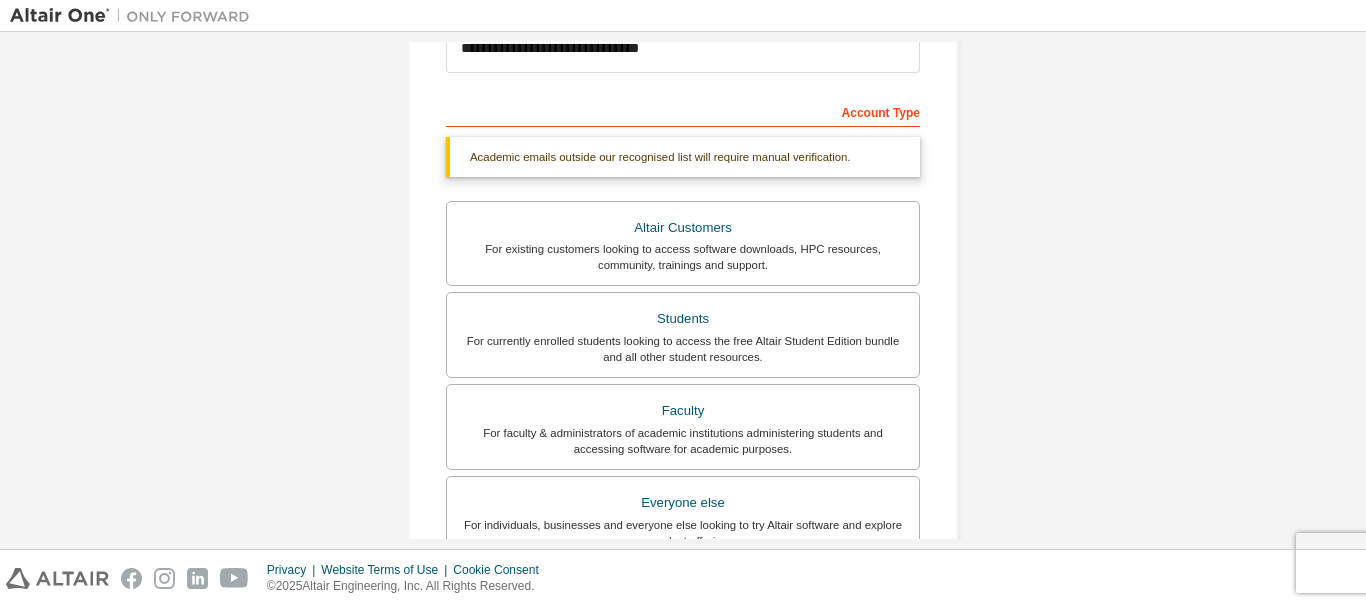 scroll, scrollTop: 300, scrollLeft: 0, axis: vertical 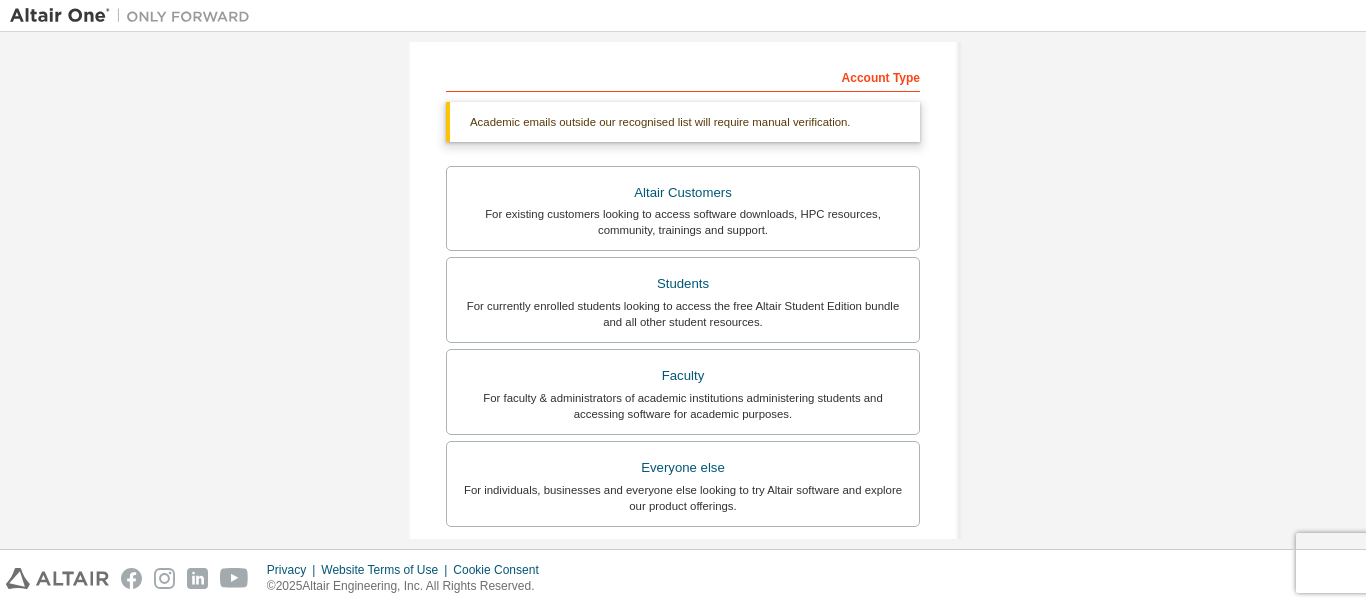 click on "Academic emails outside our recognised list will require manual verification." at bounding box center (683, 122) 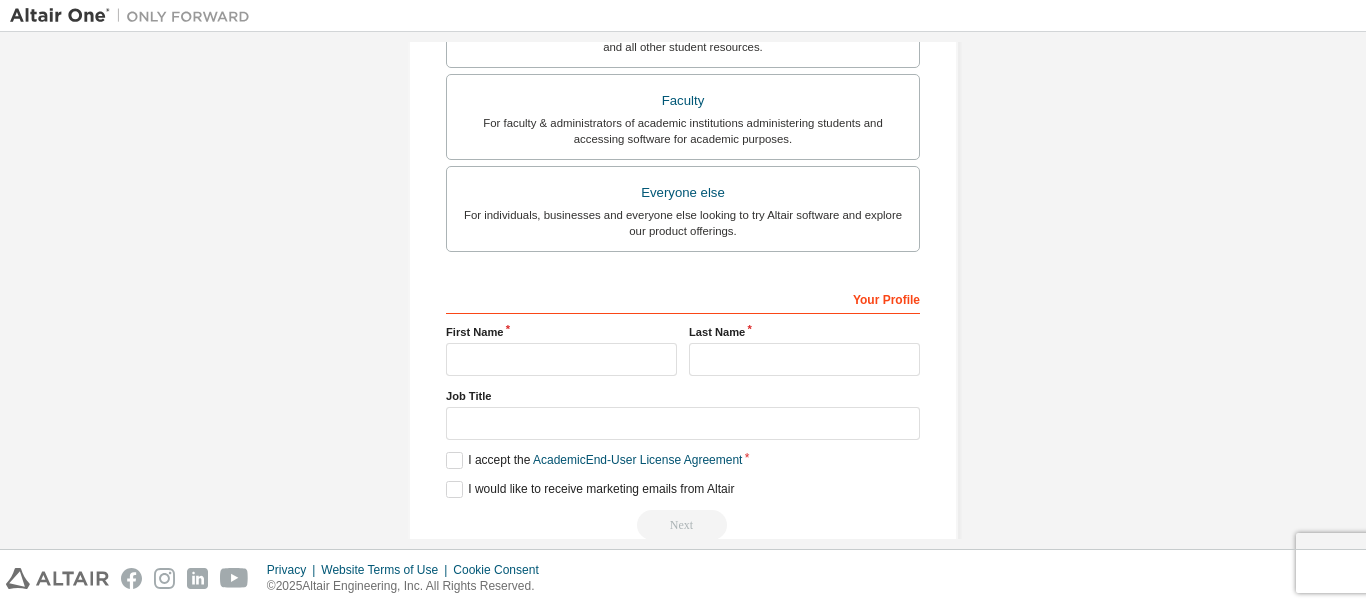 scroll, scrollTop: 600, scrollLeft: 0, axis: vertical 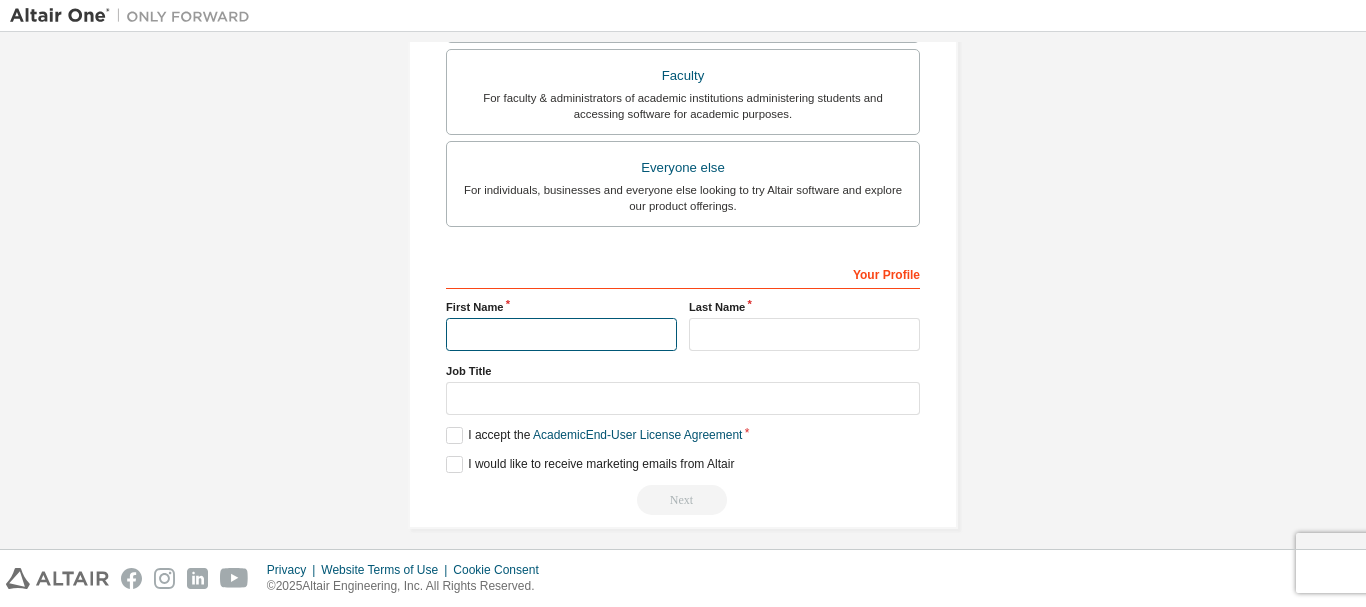click at bounding box center (561, 334) 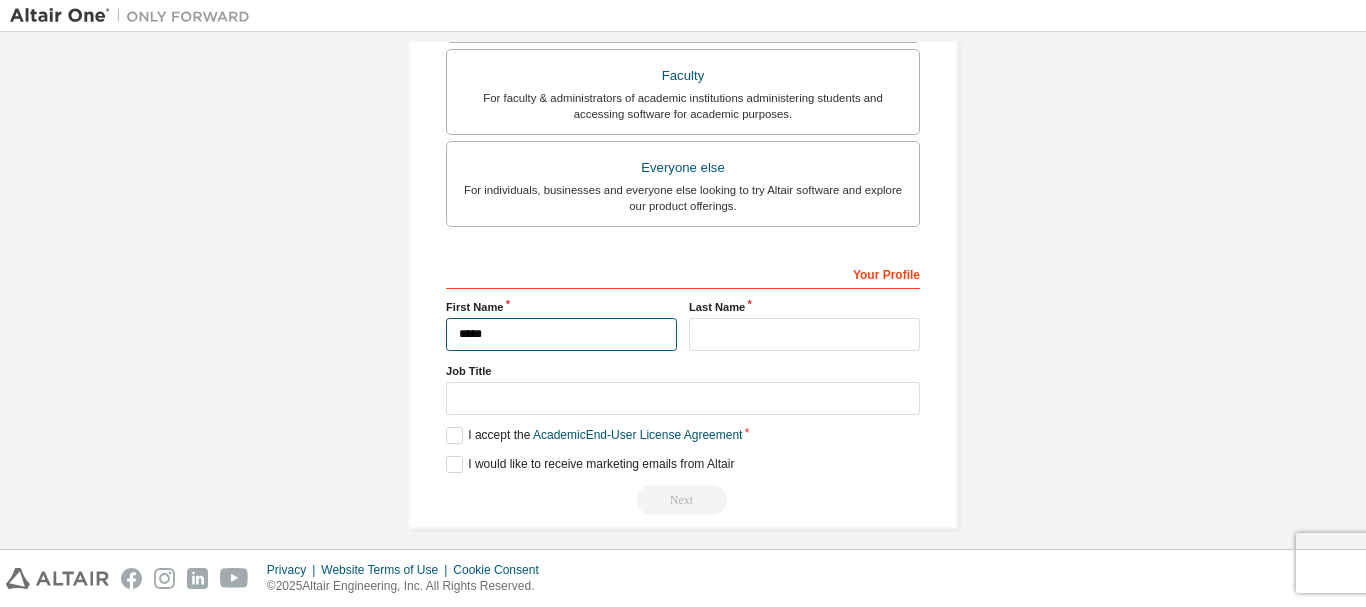 type on "*****" 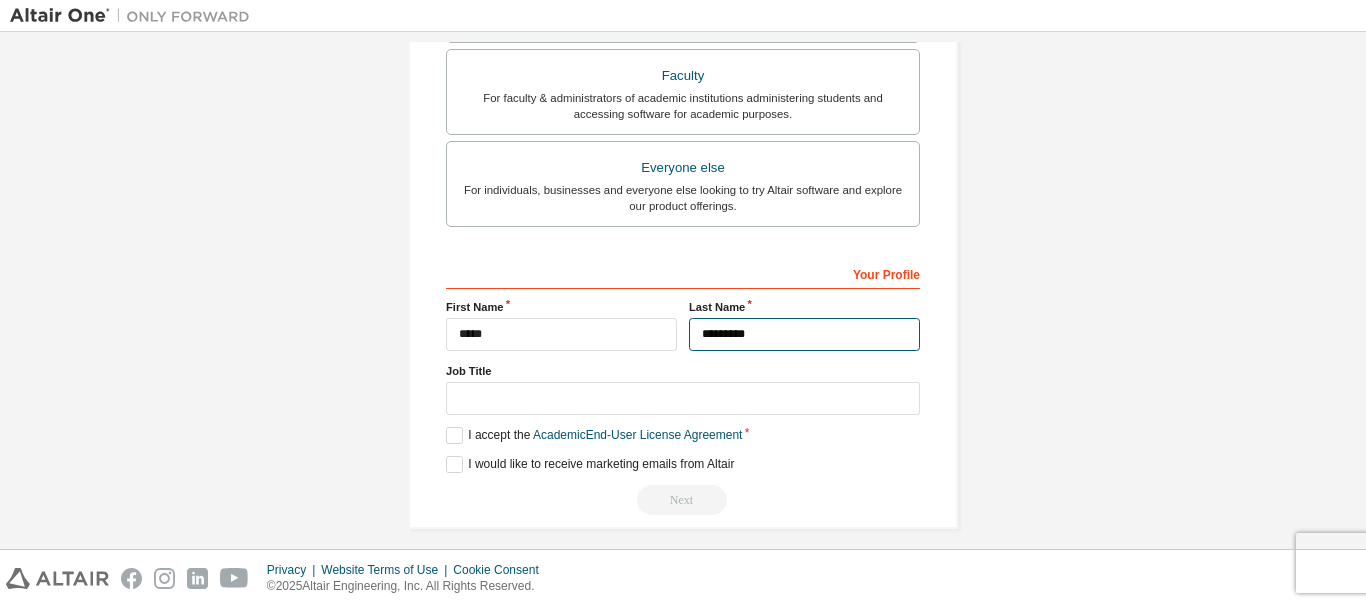 type on "*********" 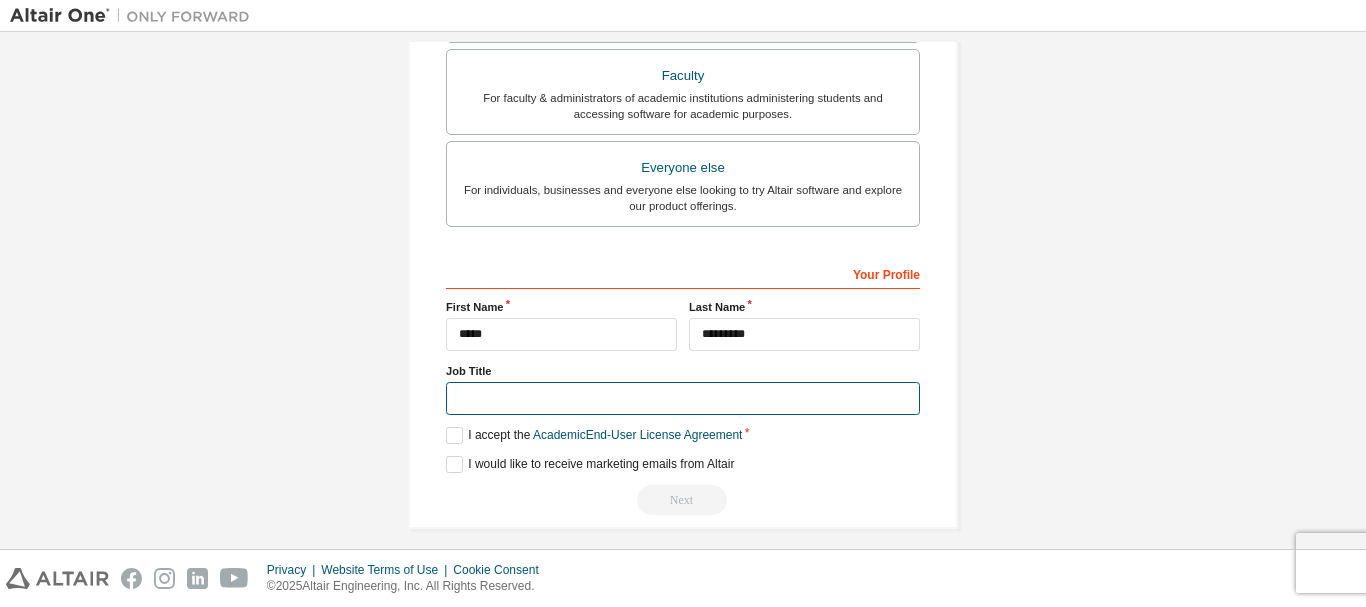 click at bounding box center [683, 398] 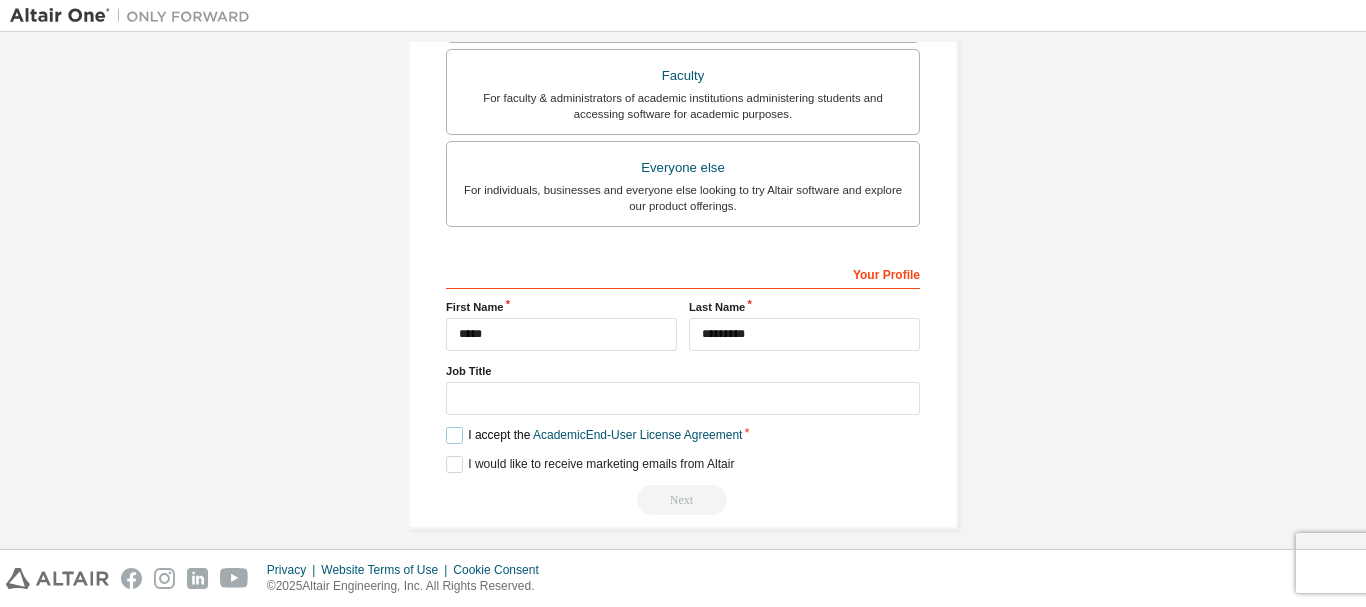 click on "I accept the   Academic   End-User License Agreement" at bounding box center [594, 435] 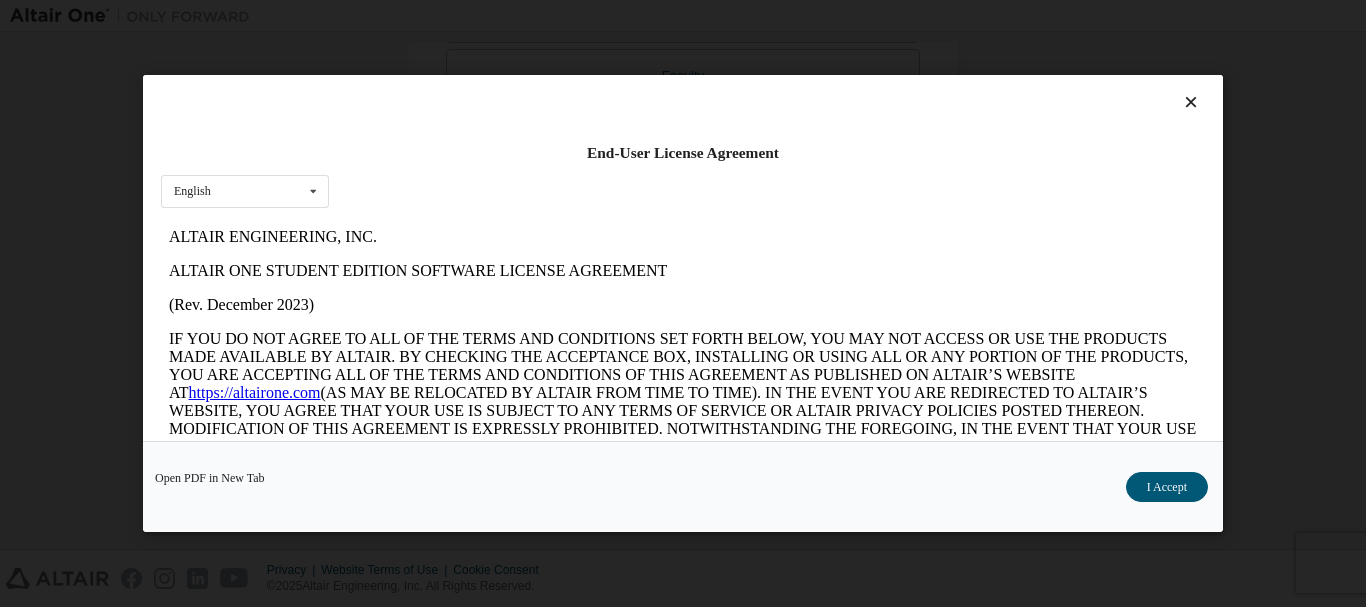 scroll, scrollTop: 0, scrollLeft: 0, axis: both 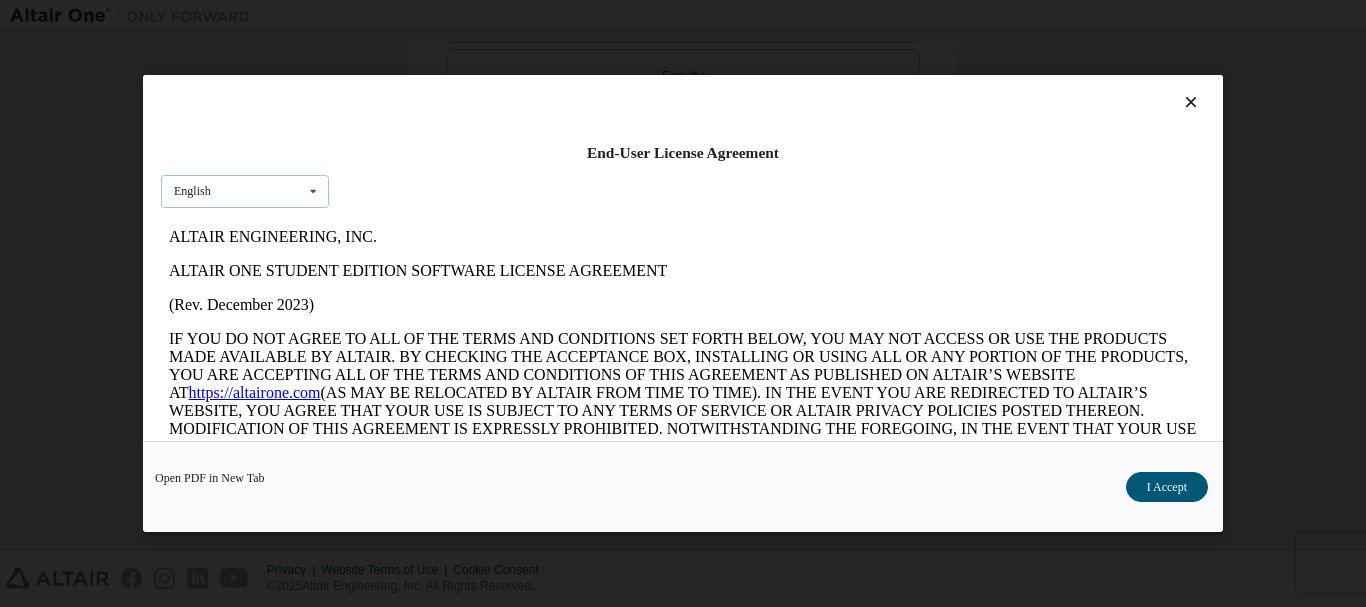 click at bounding box center [313, 191] 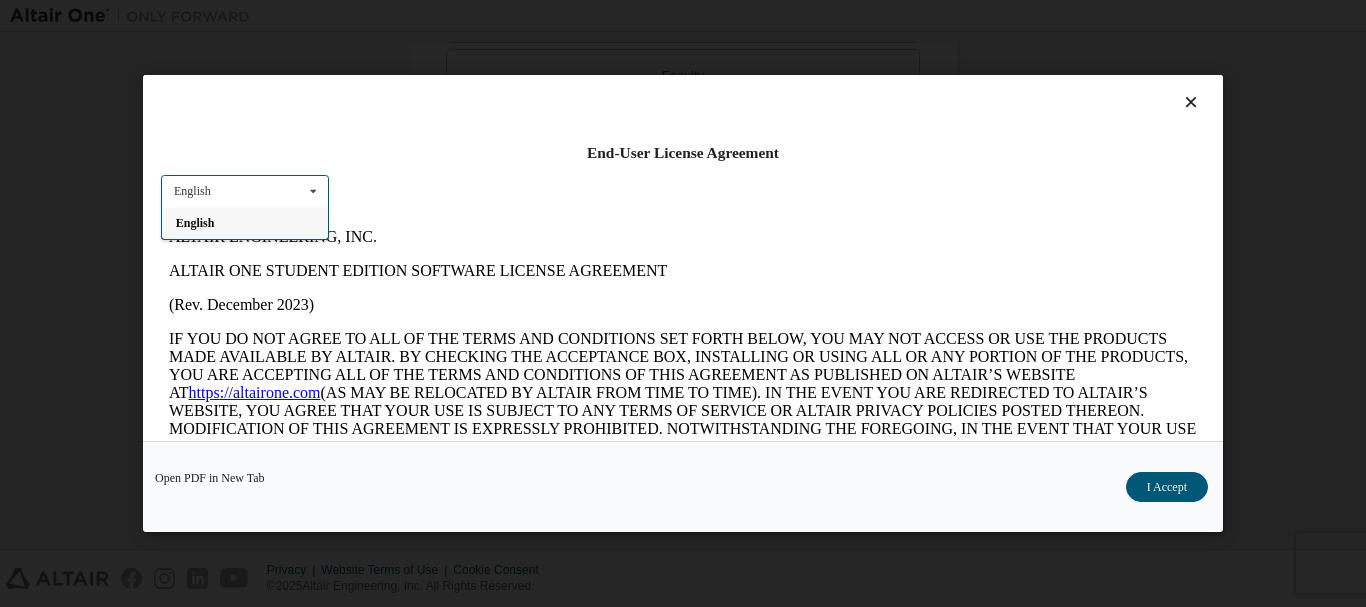 click at bounding box center [313, 191] 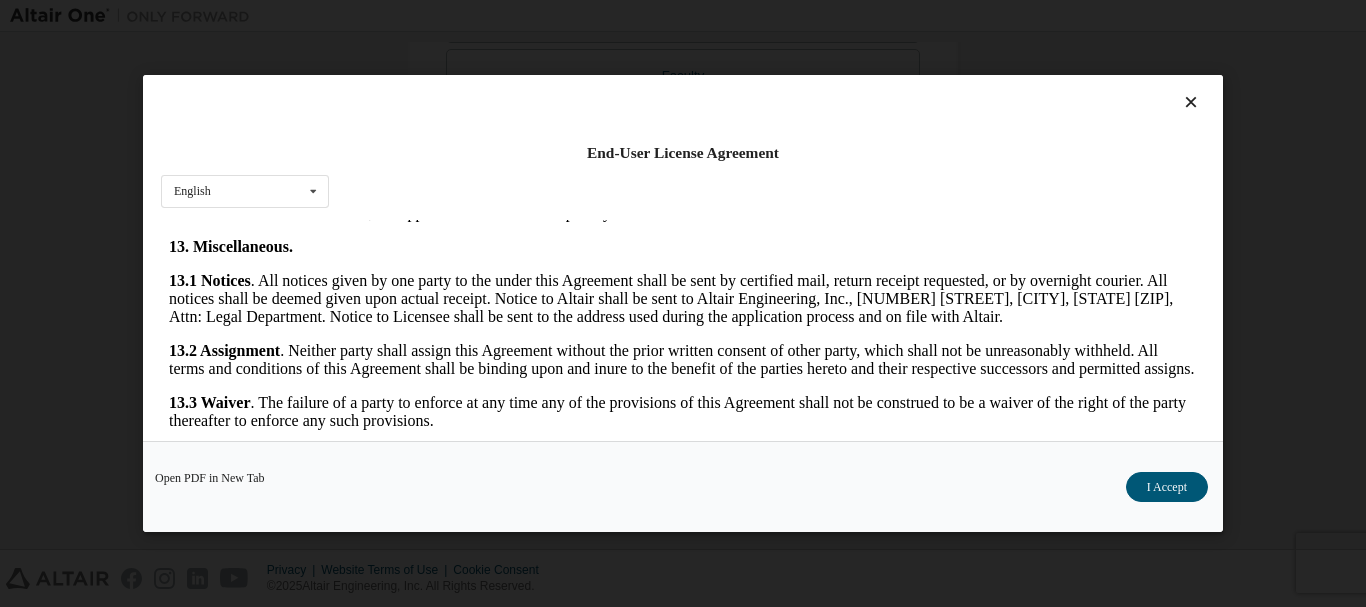 scroll, scrollTop: 3333, scrollLeft: 0, axis: vertical 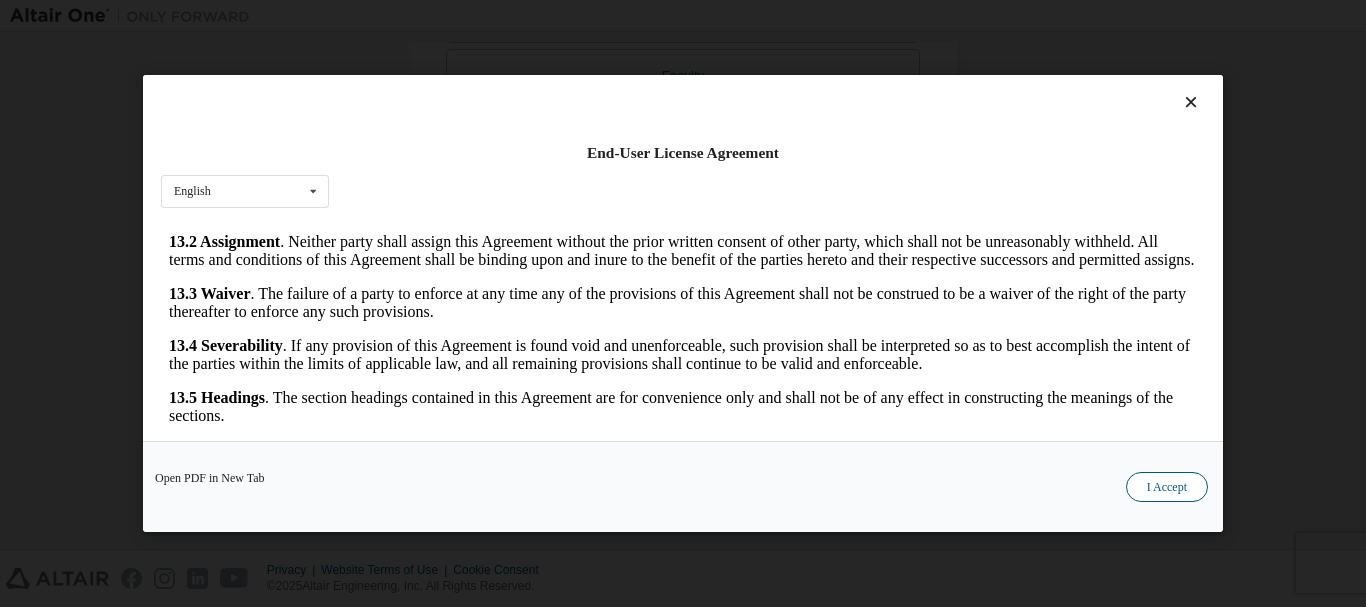 click on "I Accept" at bounding box center (1167, 487) 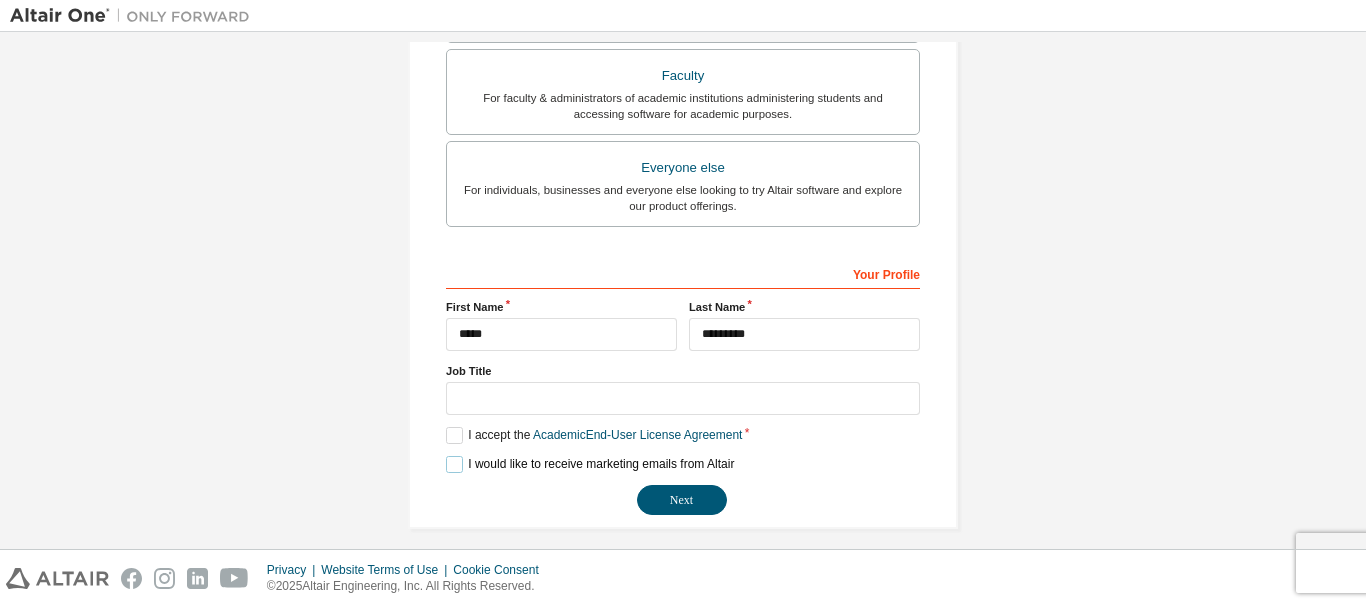 click on "I would like to receive marketing emails from Altair" at bounding box center (590, 464) 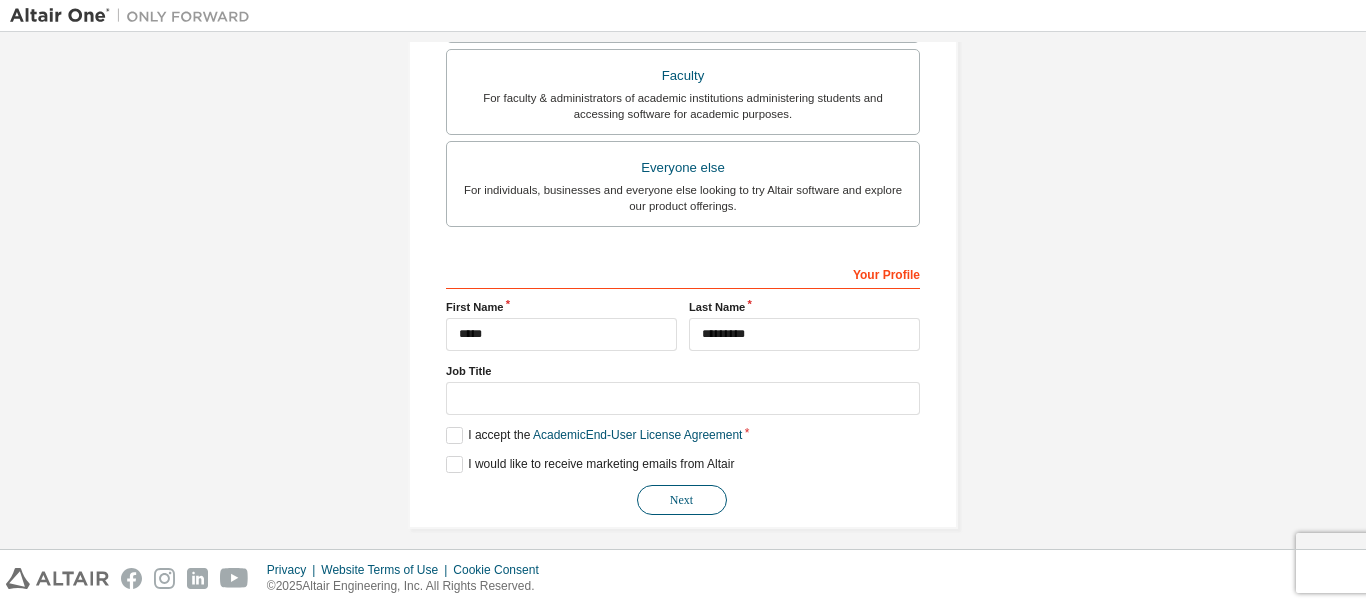 click on "Next" at bounding box center [682, 500] 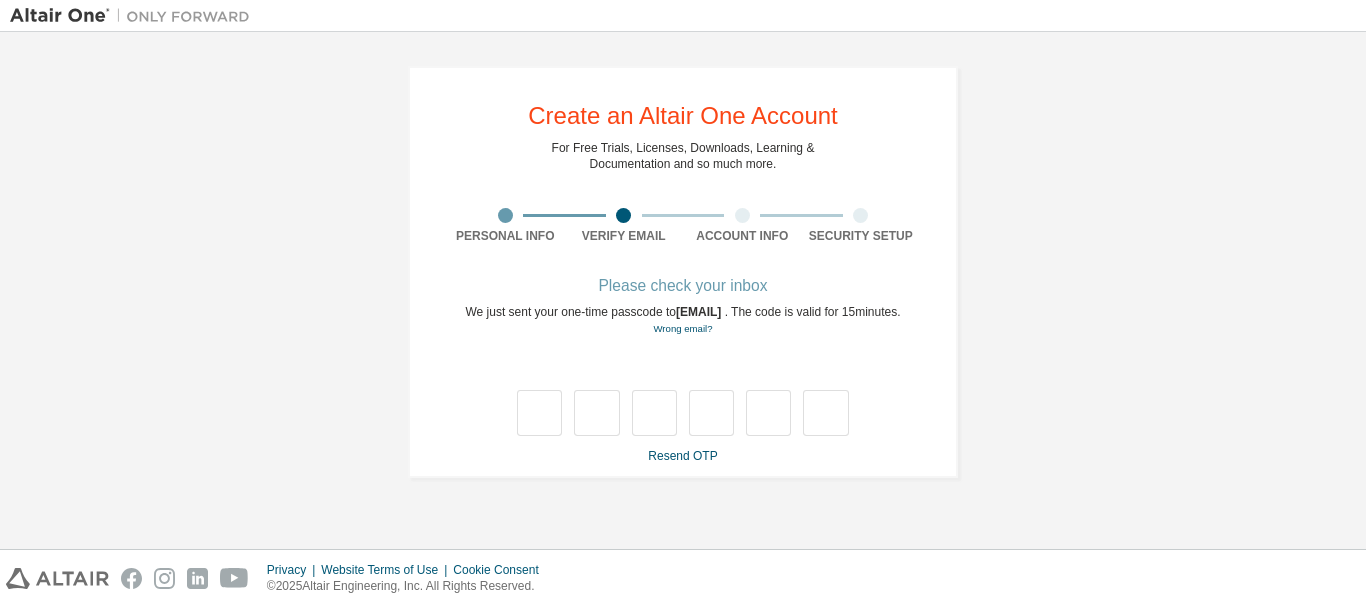 scroll, scrollTop: 0, scrollLeft: 0, axis: both 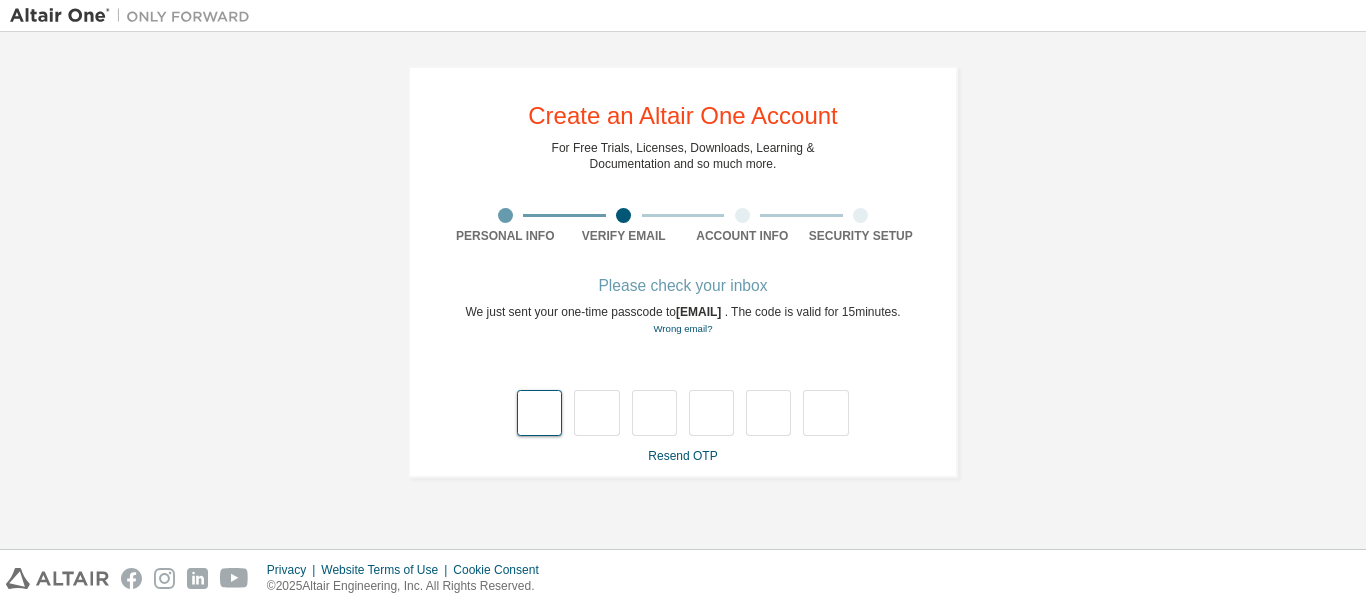 click at bounding box center (539, 413) 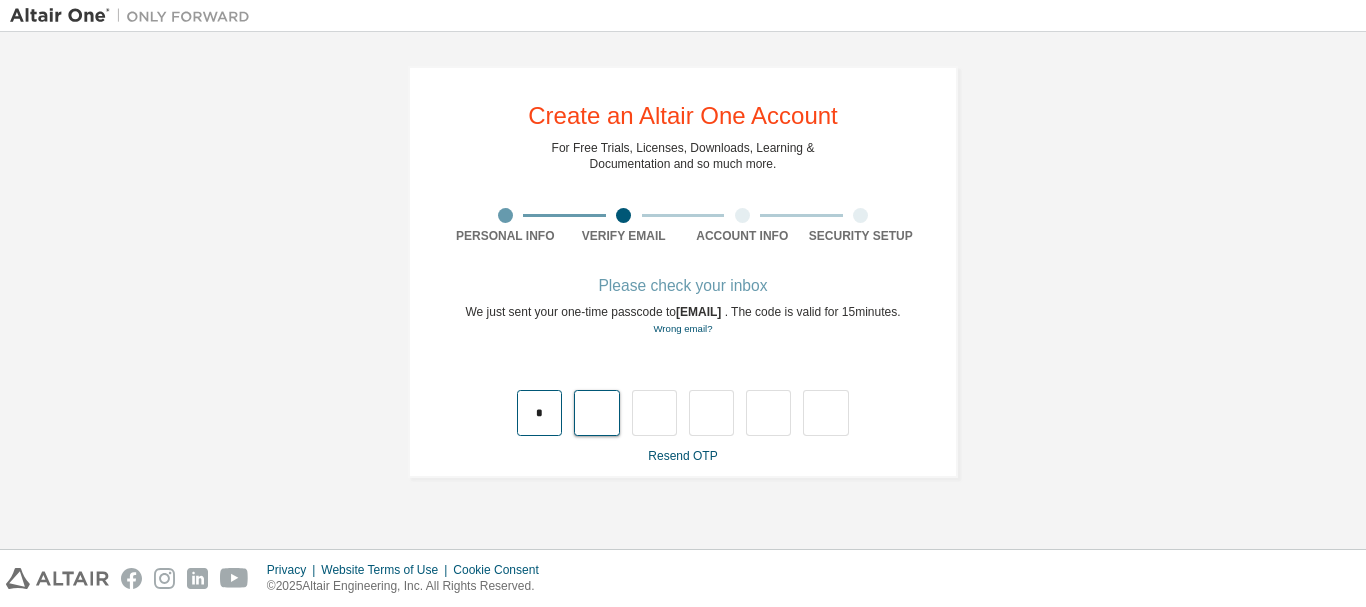 type on "*" 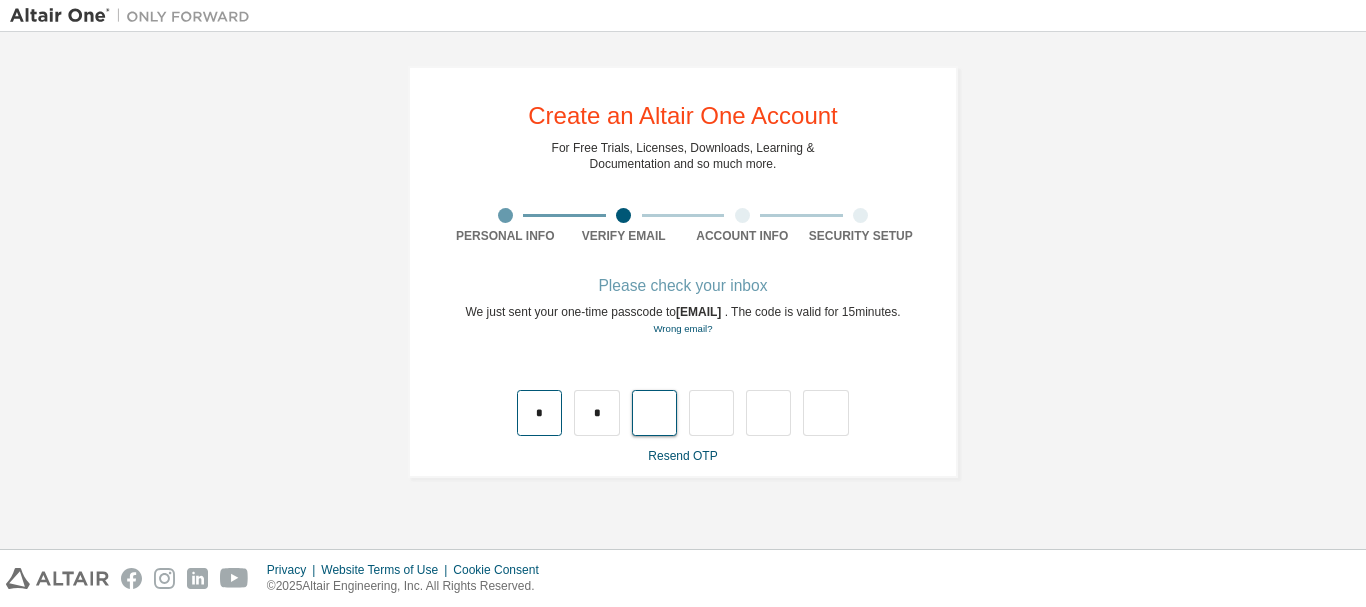 type on "*" 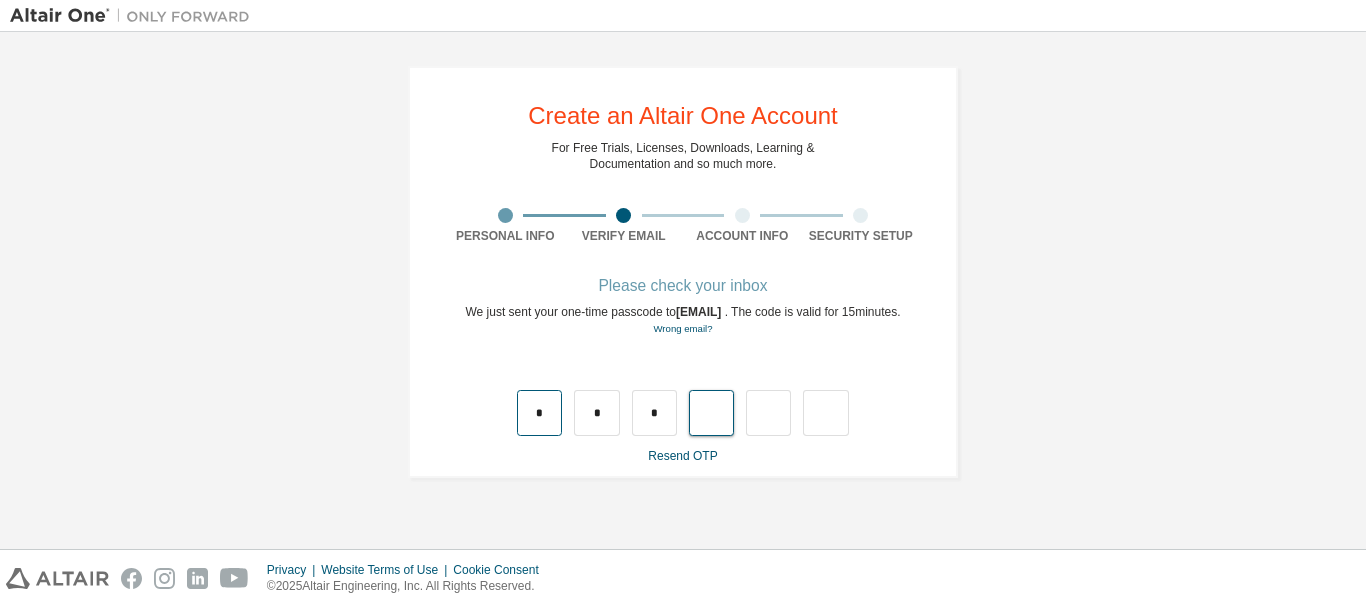 type on "*" 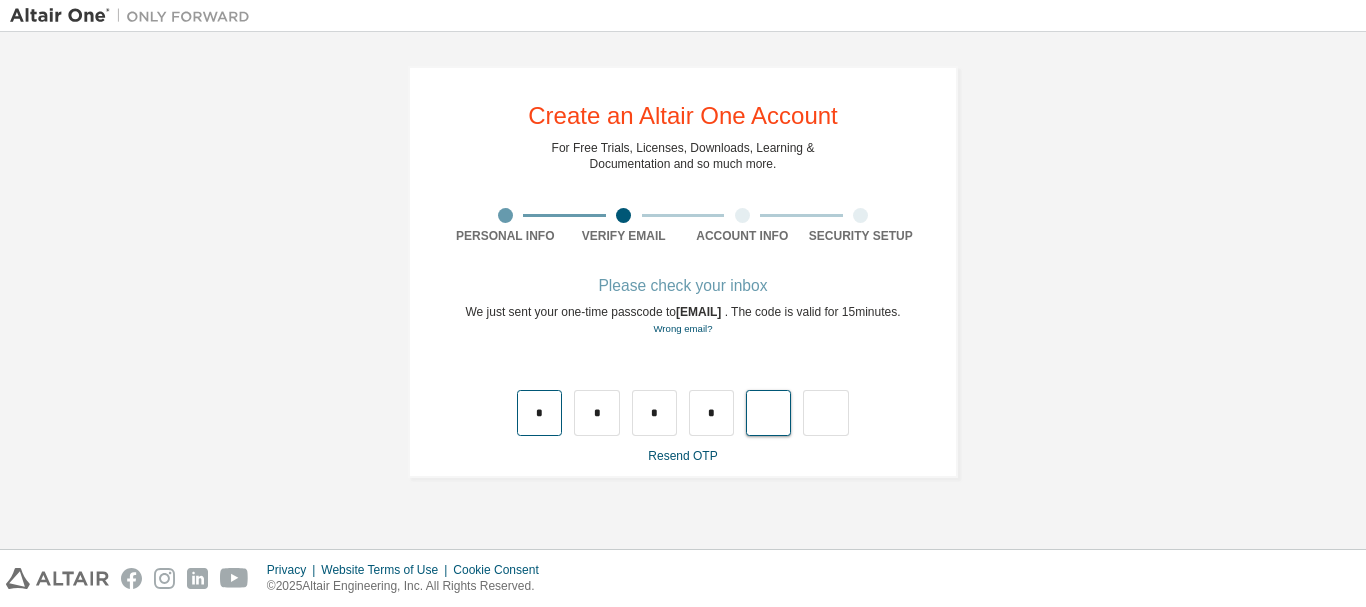 type on "*" 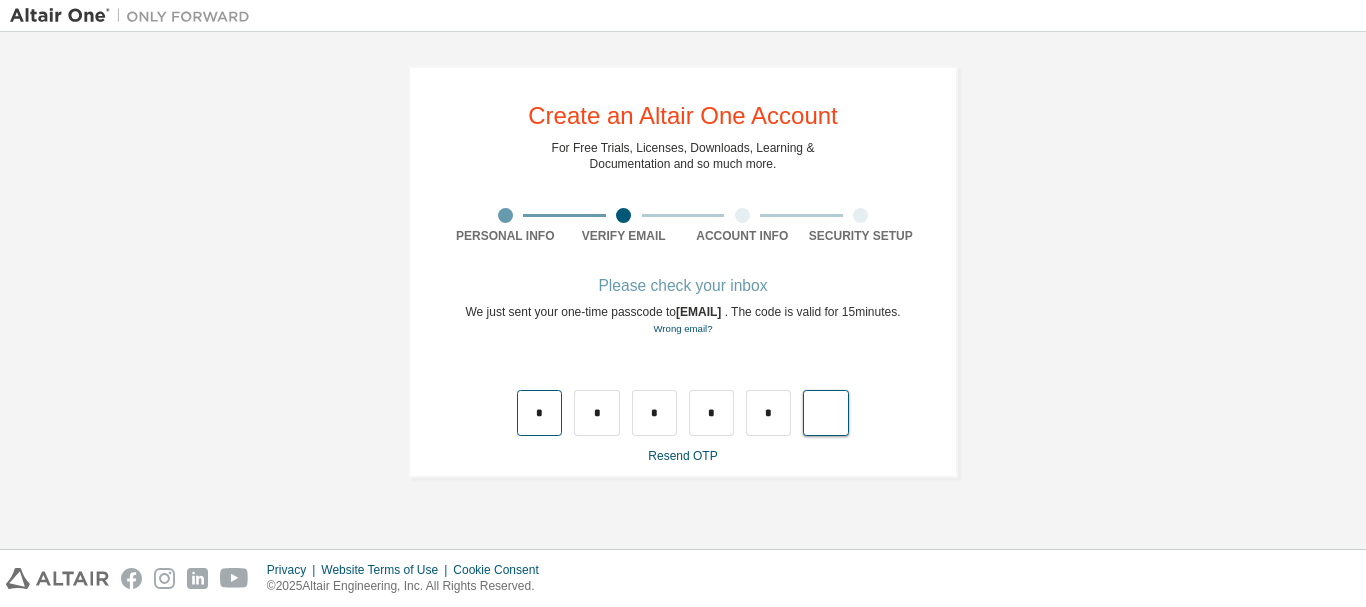 type on "*" 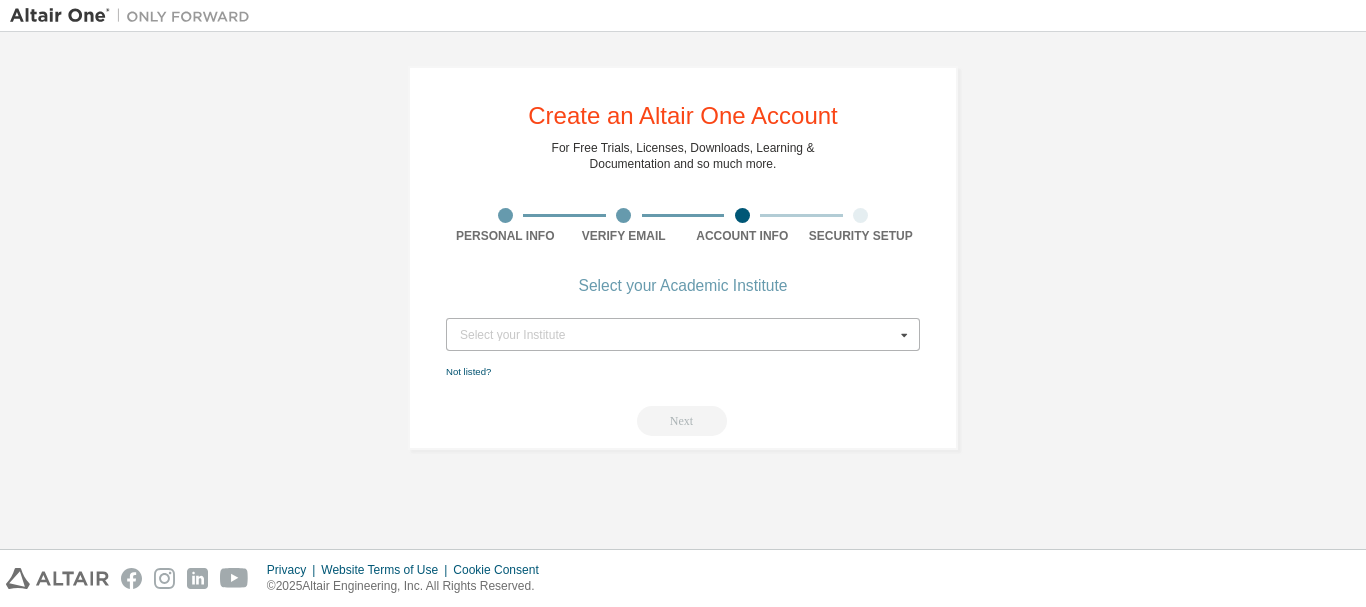 click on "Select your Institute" at bounding box center [677, 335] 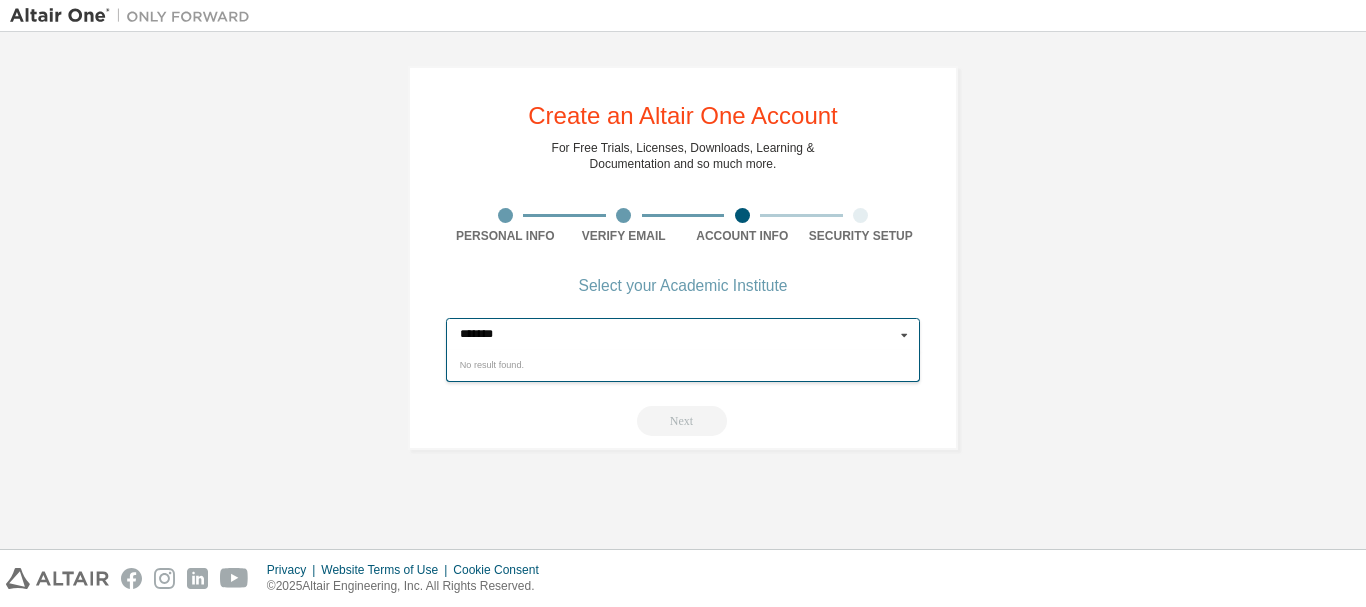 type on "*******" 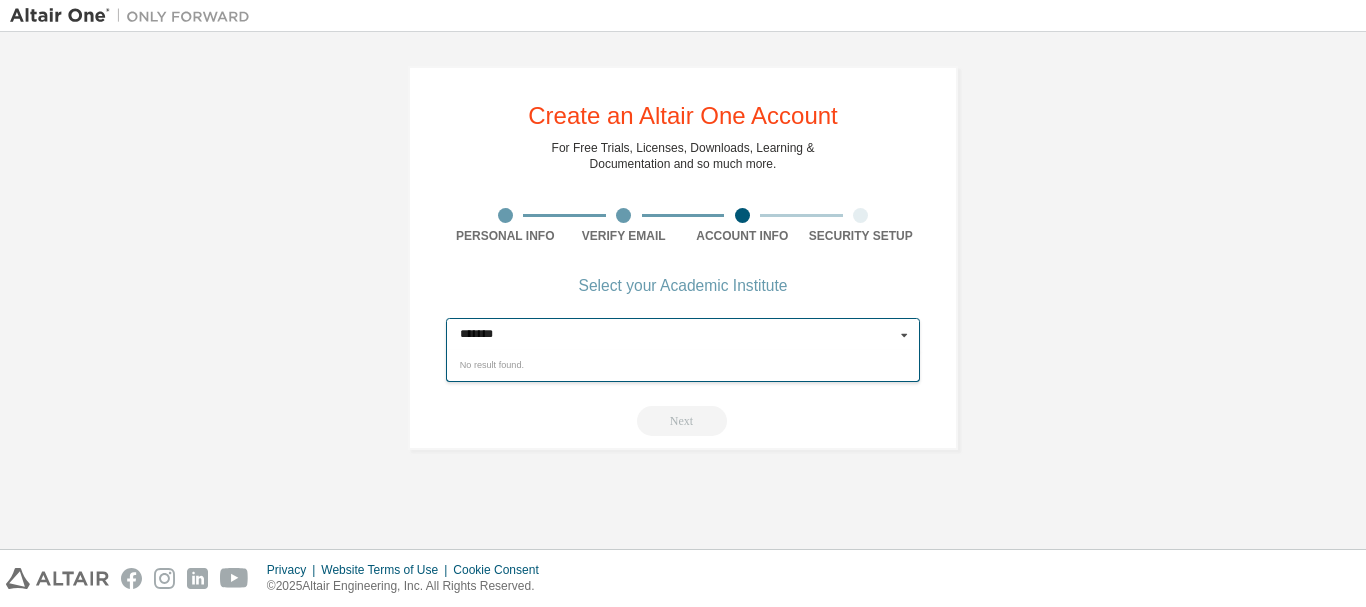 click on "Create an Altair One Account For Free Trials, Licenses, Downloads, Learning &  Documentation and so much more. Personal Info Verify Email Account Info Security Setup Select your Academic Institute ******* Select your Institute No result found. Not listed? Next" at bounding box center (683, 258) 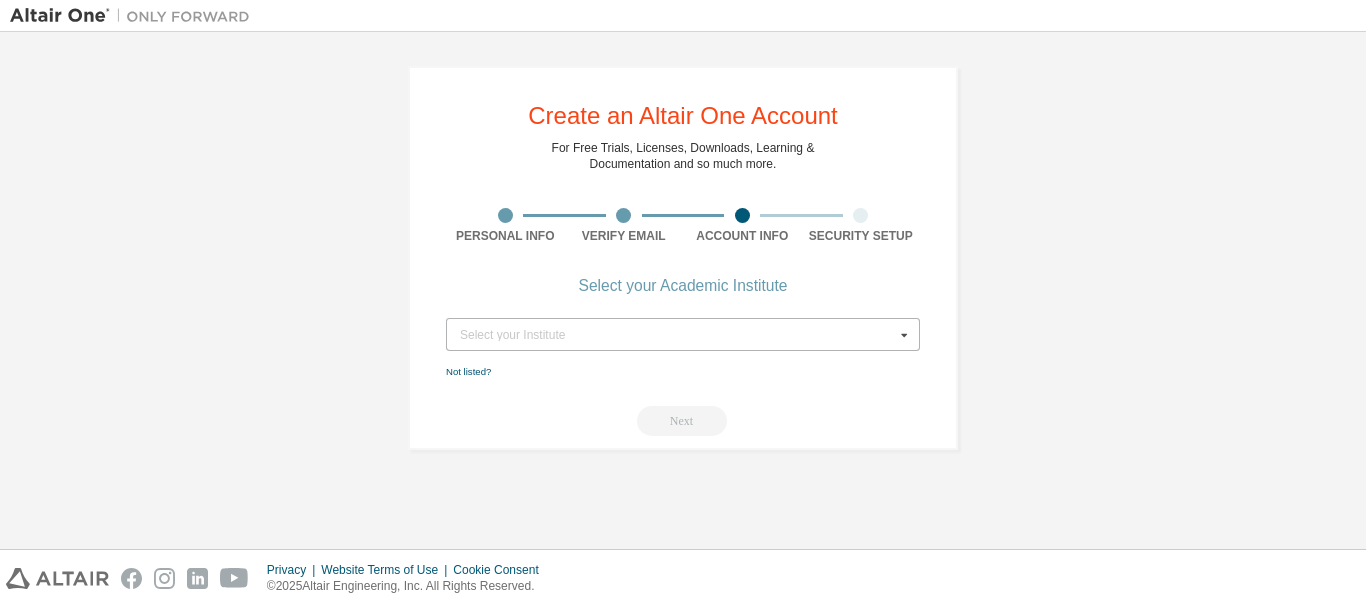 click on "Select your Institute" at bounding box center (677, 335) 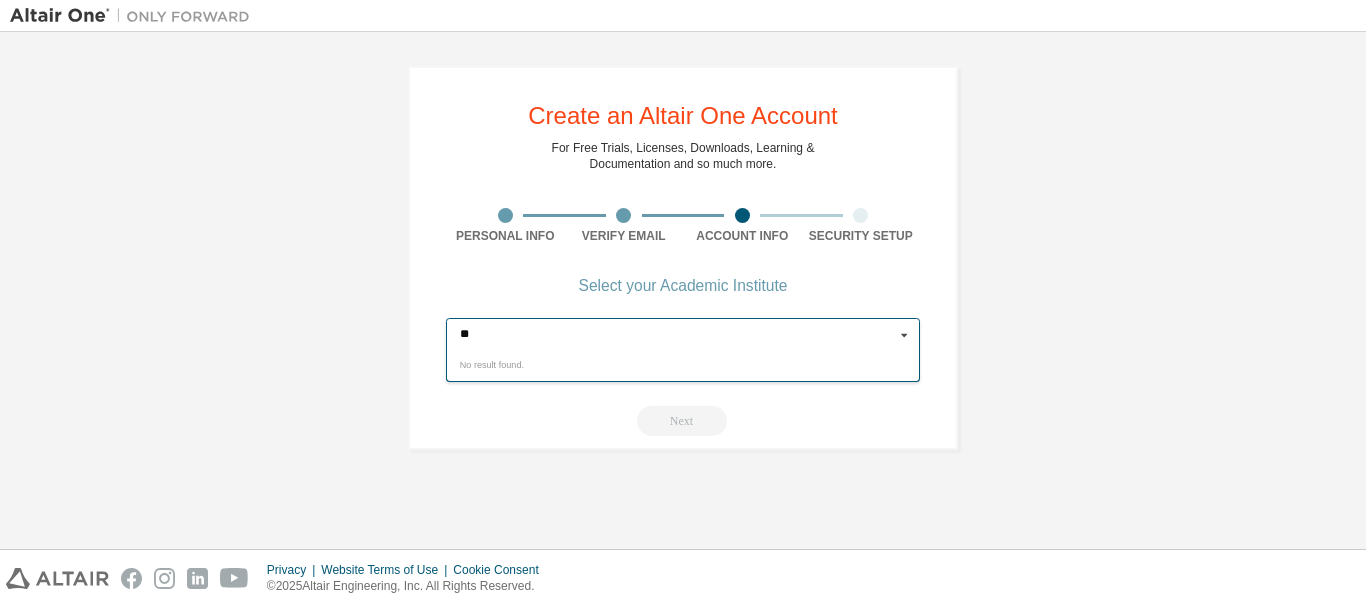 type on "*" 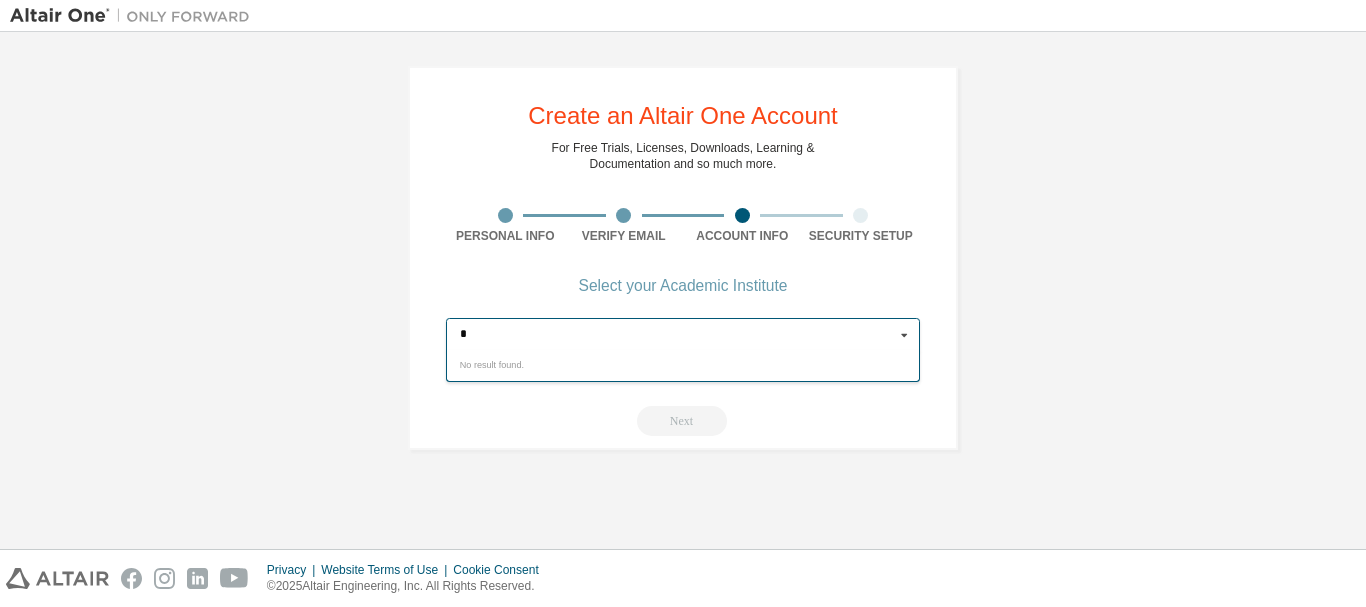 type 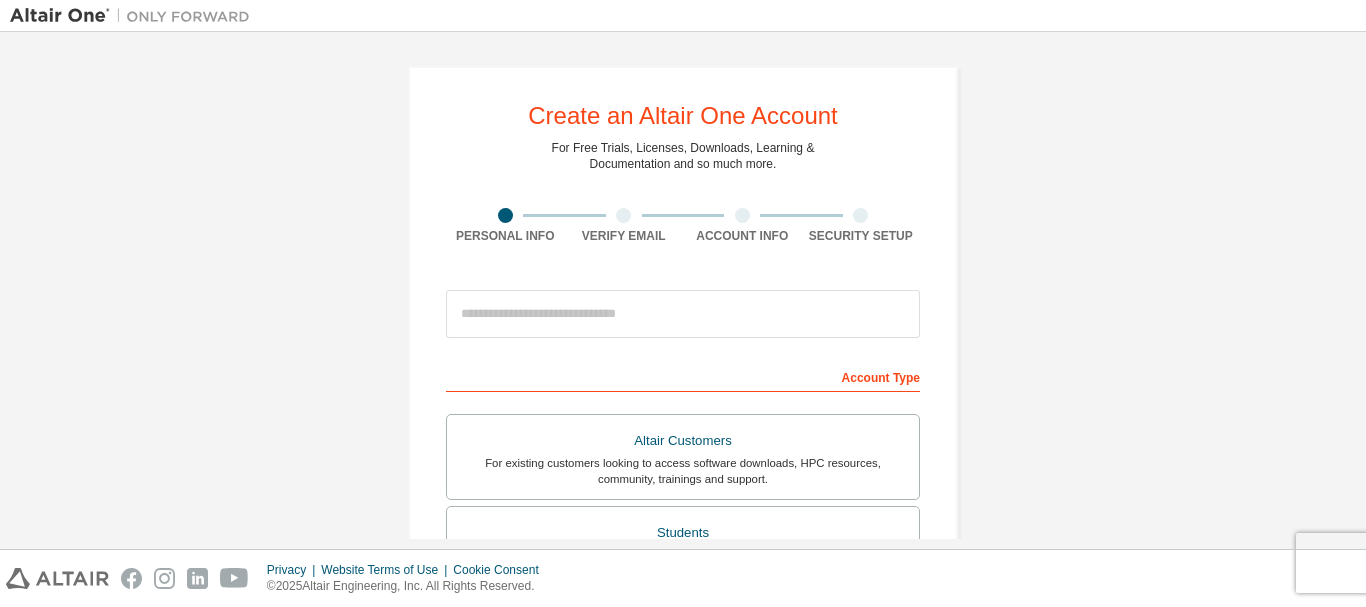 scroll, scrollTop: 0, scrollLeft: 0, axis: both 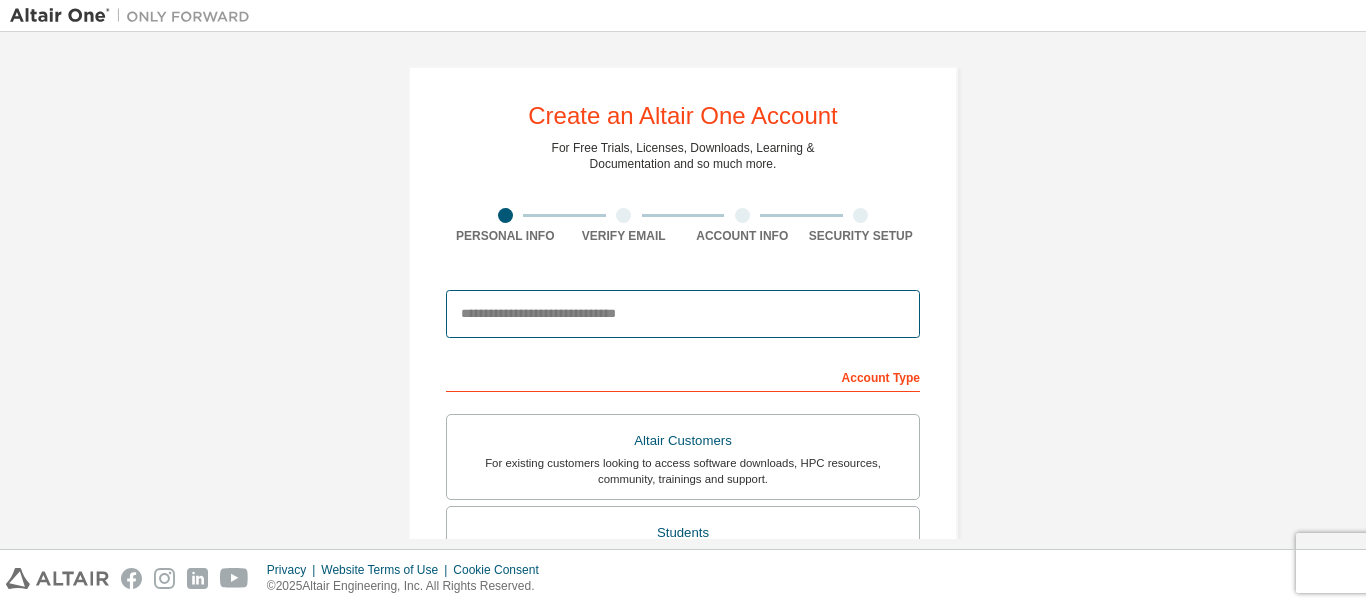click at bounding box center (683, 314) 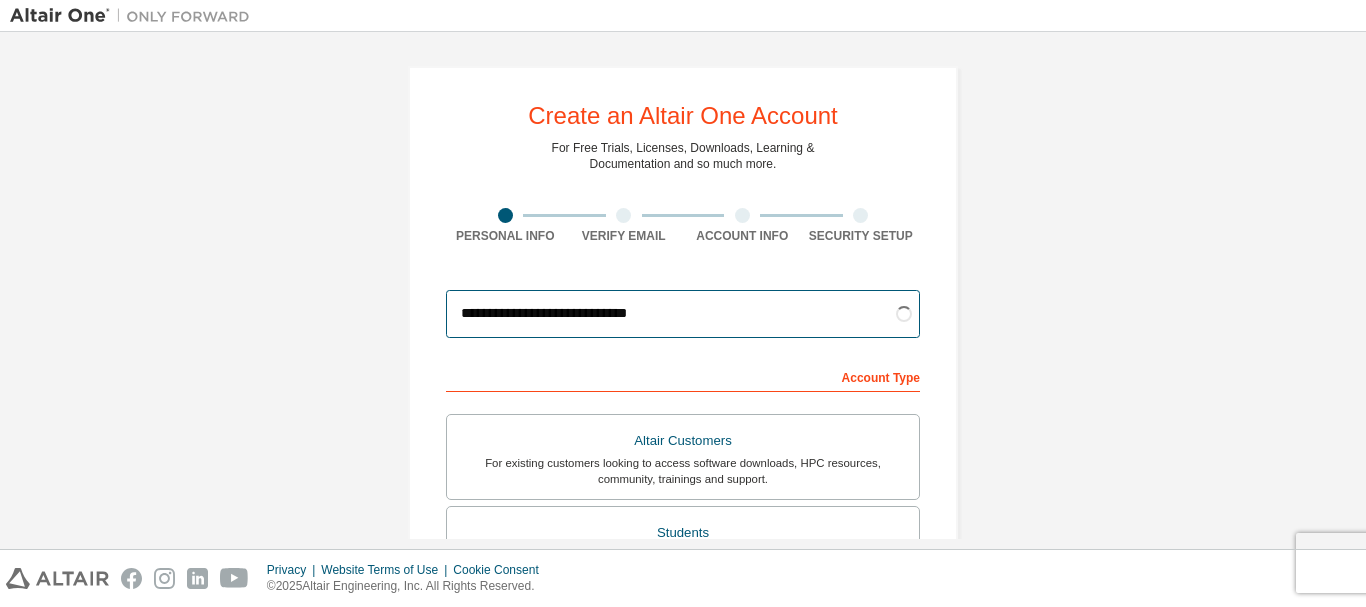 type on "**********" 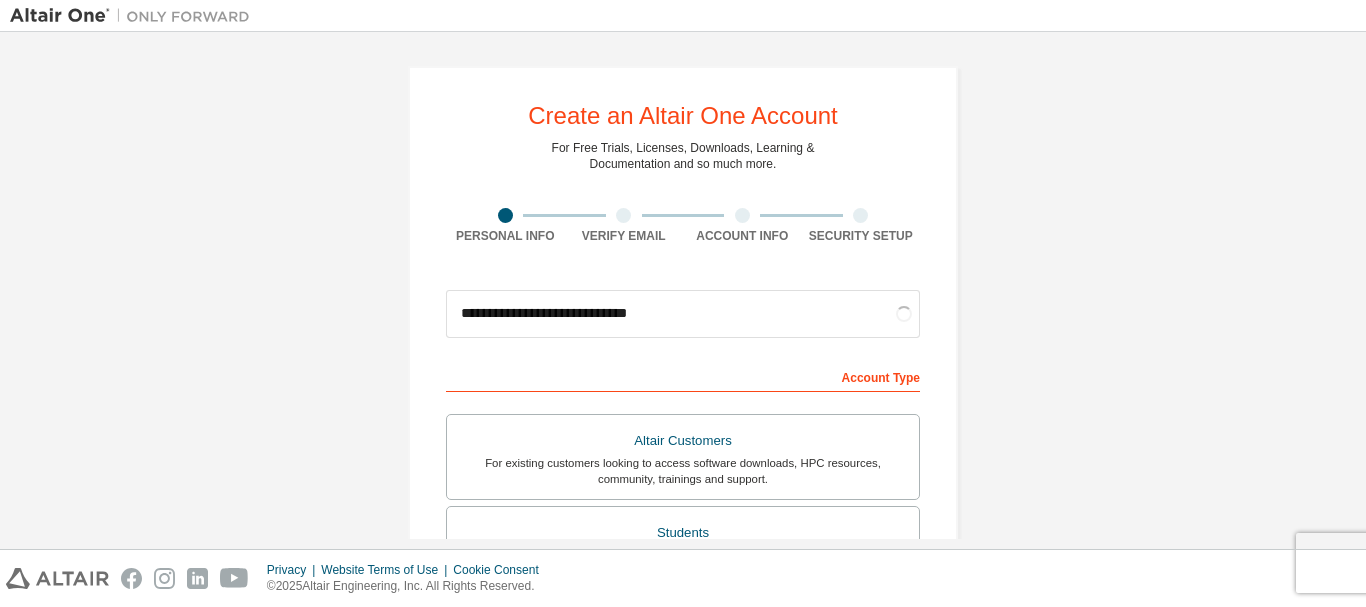 scroll, scrollTop: 562, scrollLeft: 0, axis: vertical 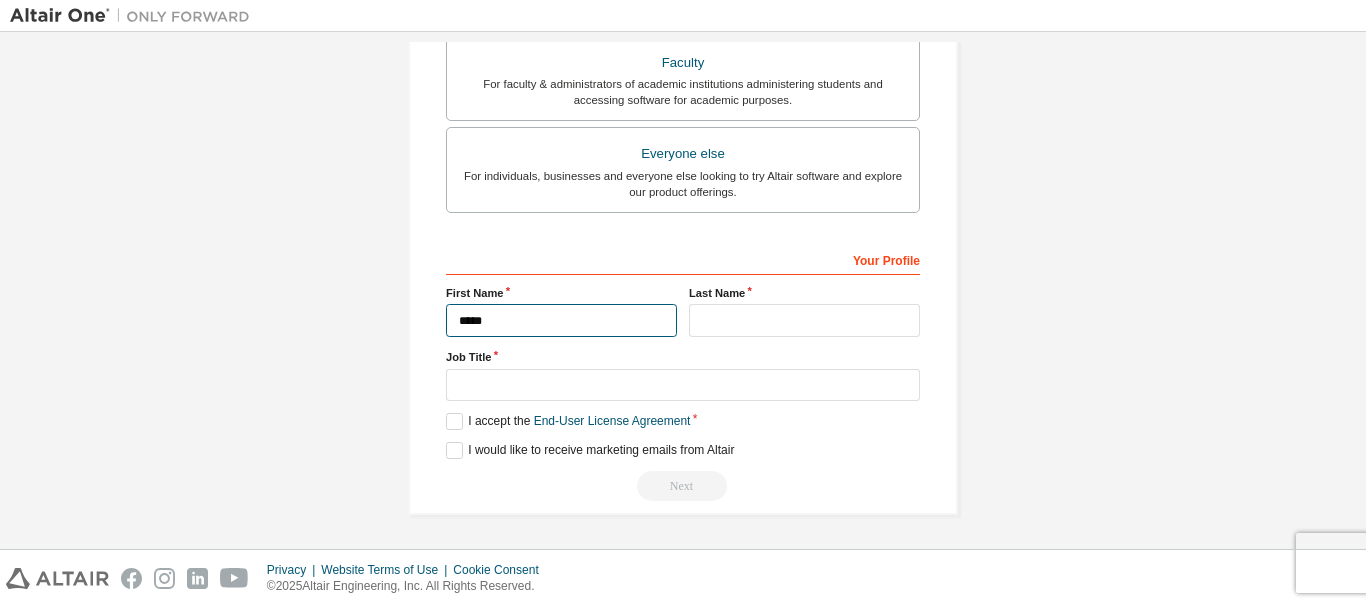 type on "*****" 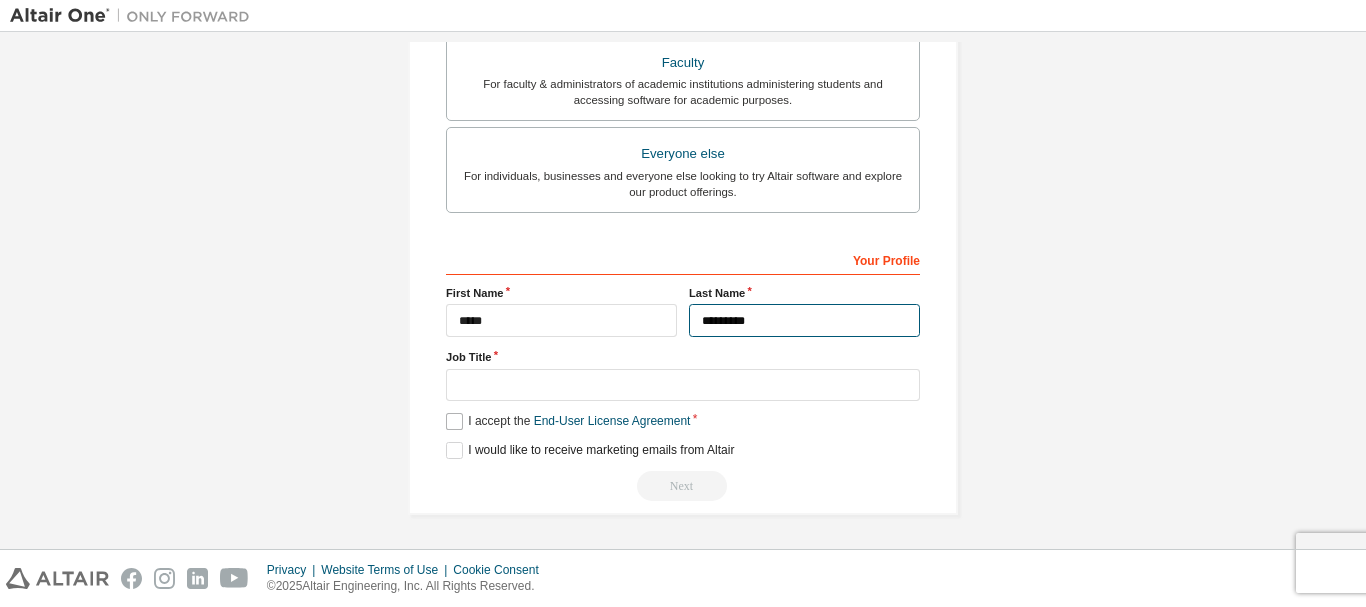 type on "*********" 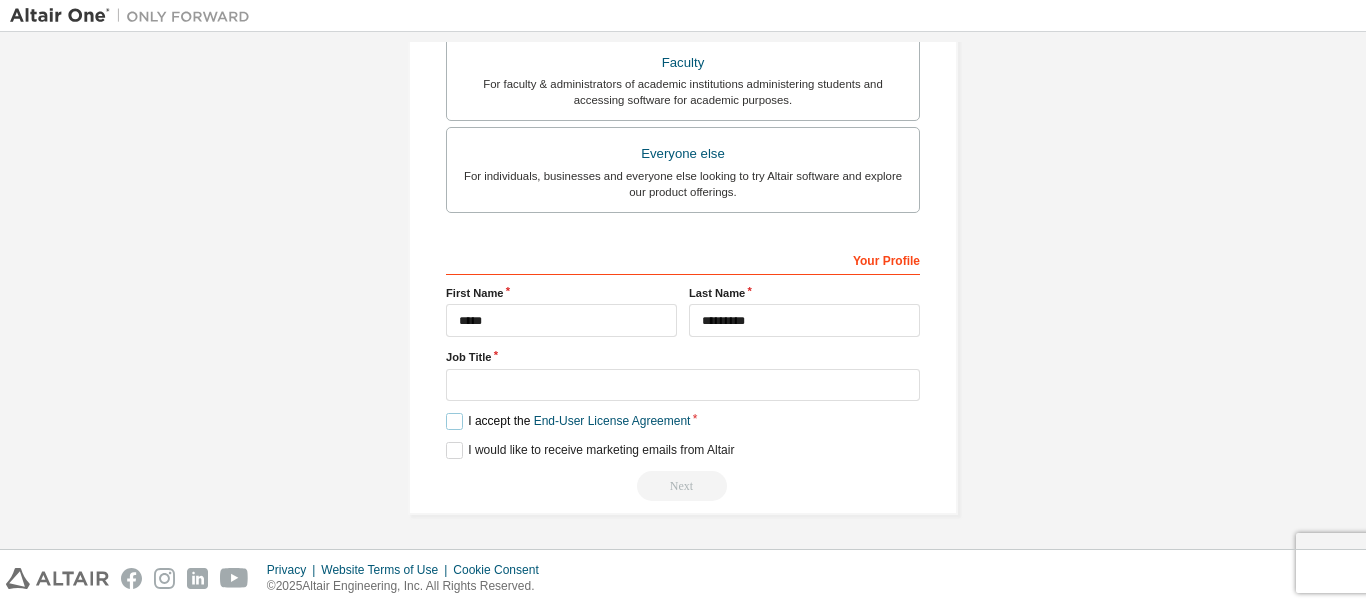 click on "I accept the    End-User License Agreement" at bounding box center [568, 421] 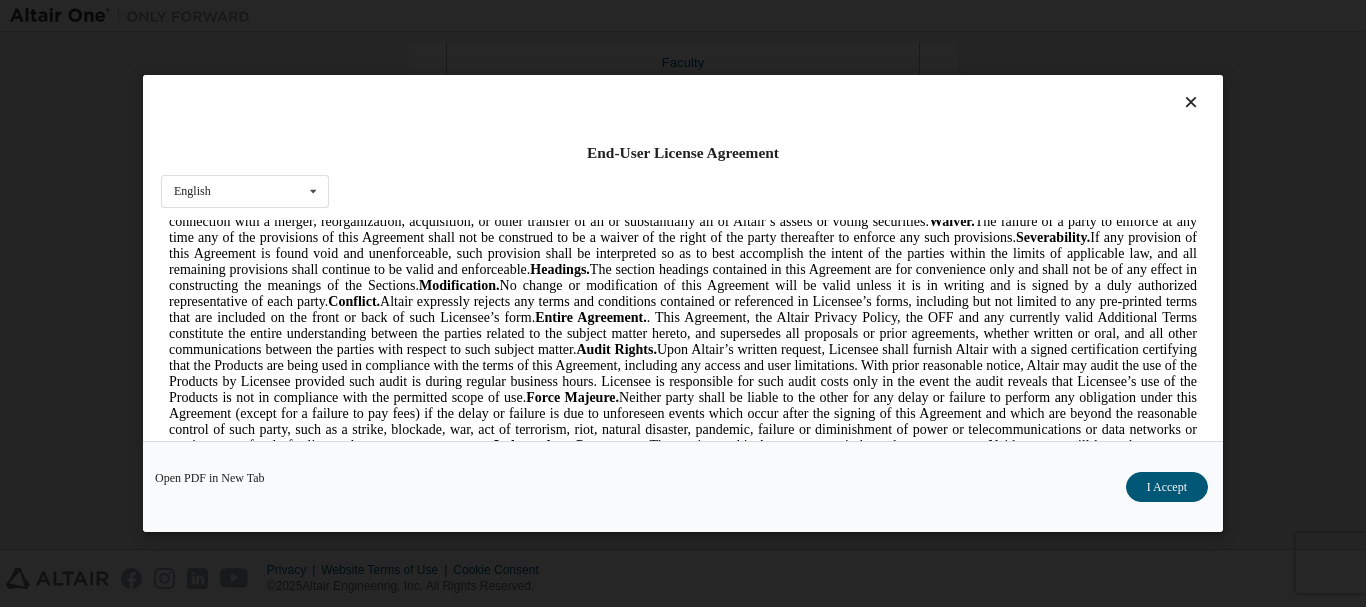 scroll, scrollTop: 5447, scrollLeft: 0, axis: vertical 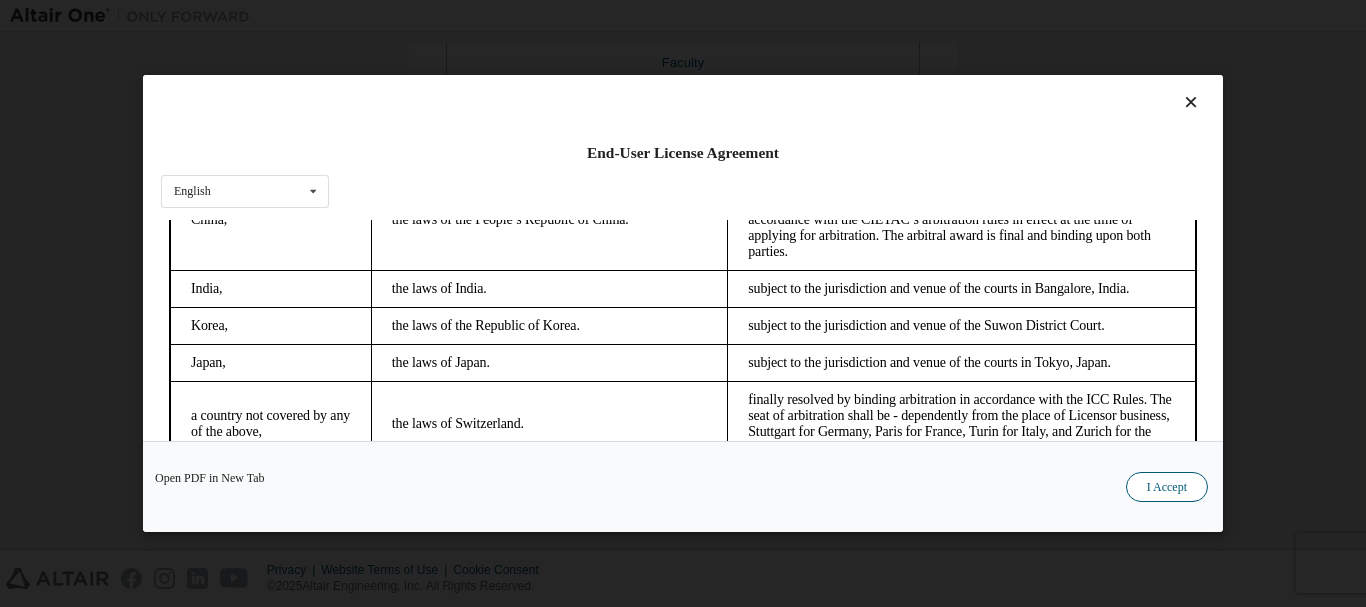 click on "I Accept" at bounding box center (1167, 487) 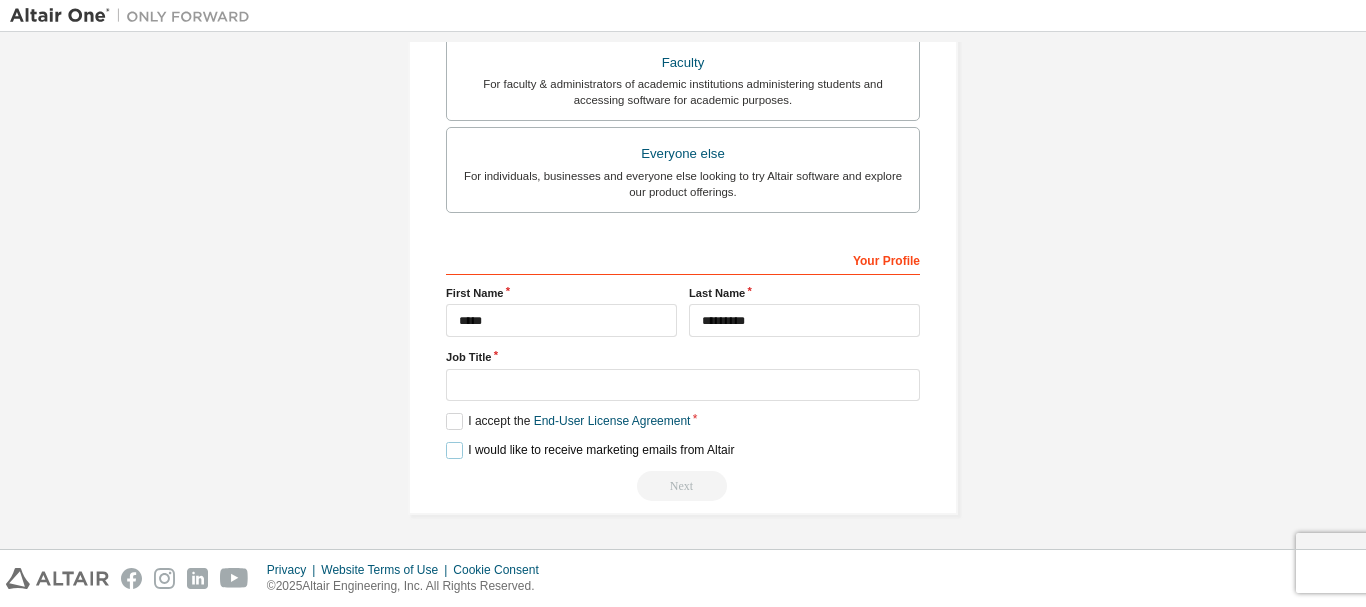click on "I would like to receive marketing emails from Altair" at bounding box center [590, 450] 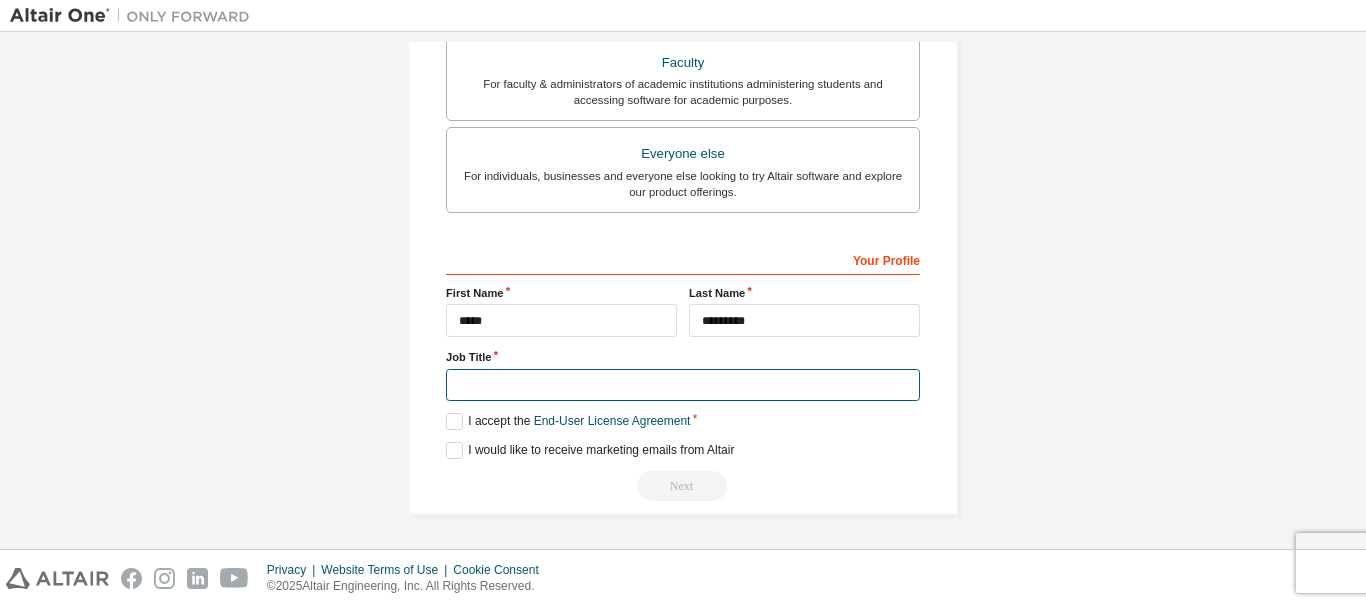 click at bounding box center [683, 385] 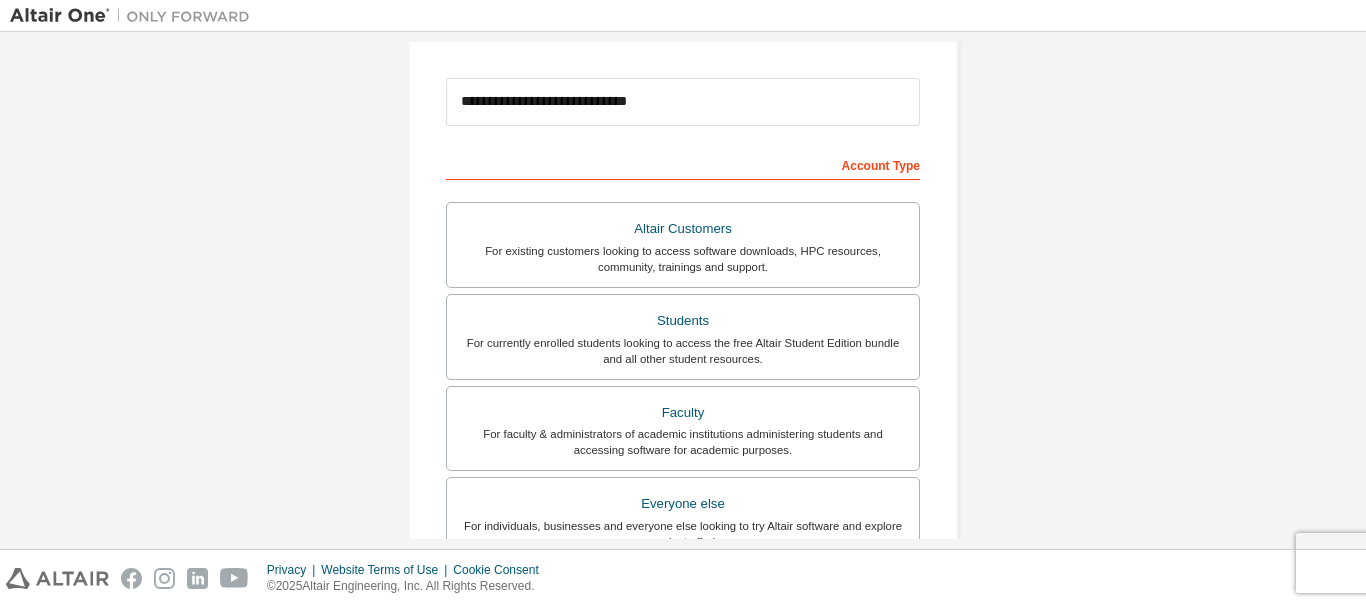 scroll, scrollTop: 162, scrollLeft: 0, axis: vertical 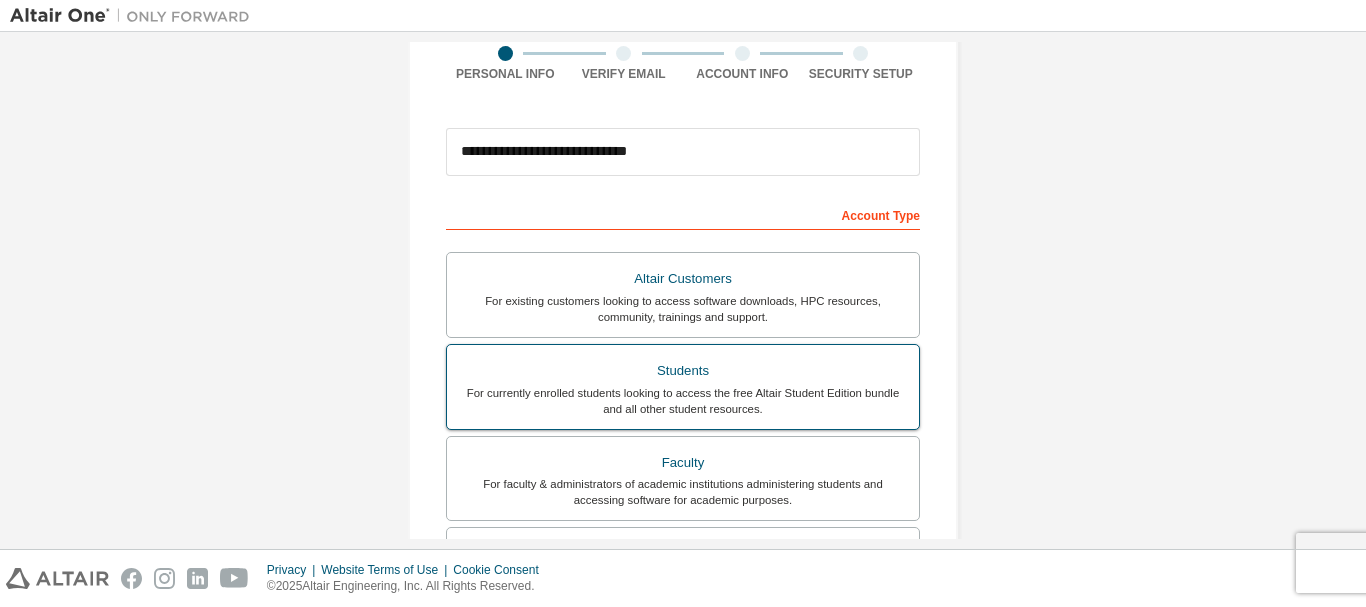 type on "*****" 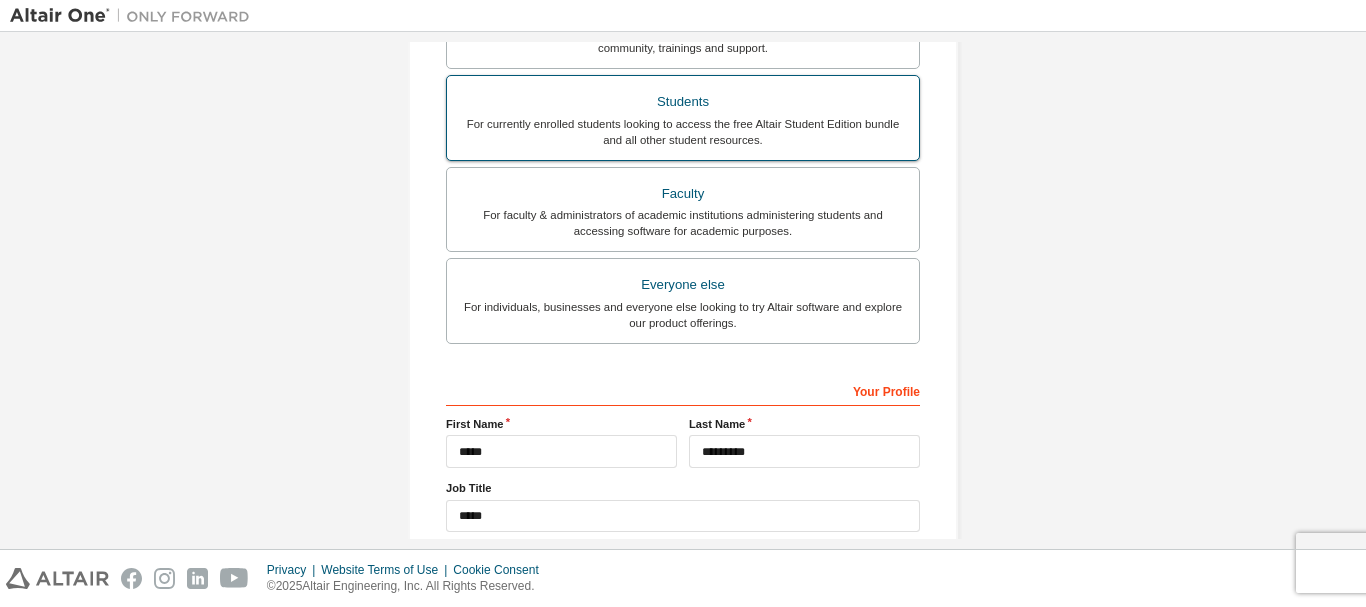 scroll, scrollTop: 562, scrollLeft: 0, axis: vertical 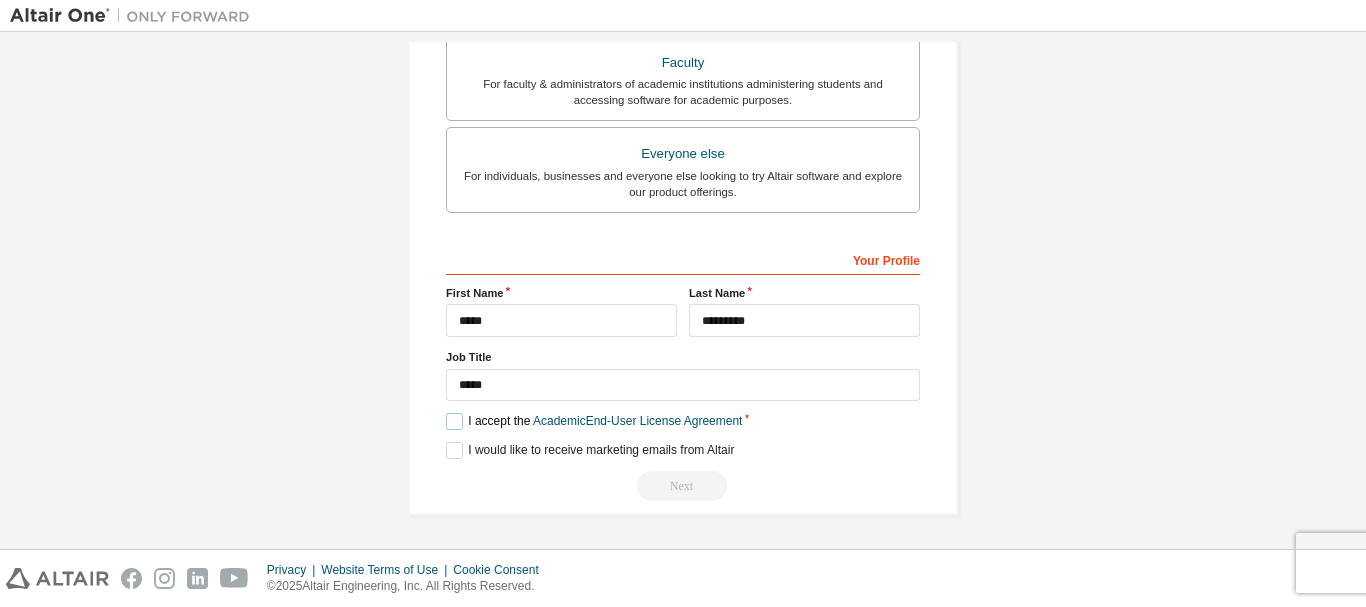 click on "I accept the   Academic   End-User License Agreement" at bounding box center (594, 421) 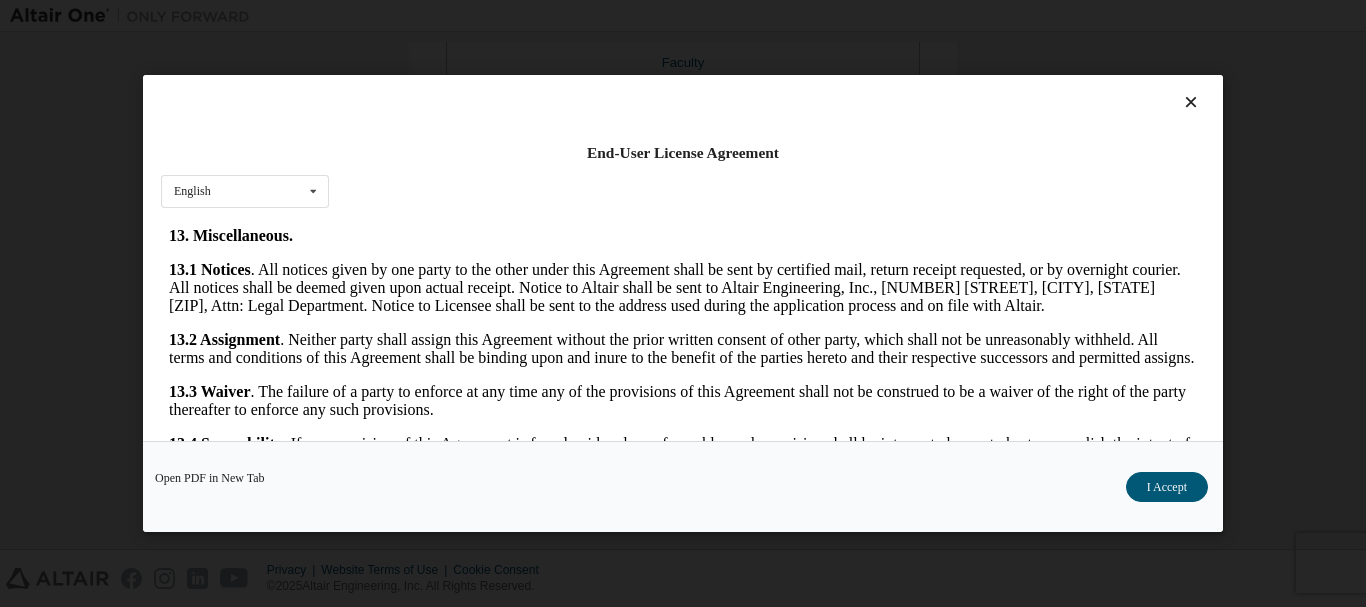 scroll, scrollTop: 3333, scrollLeft: 0, axis: vertical 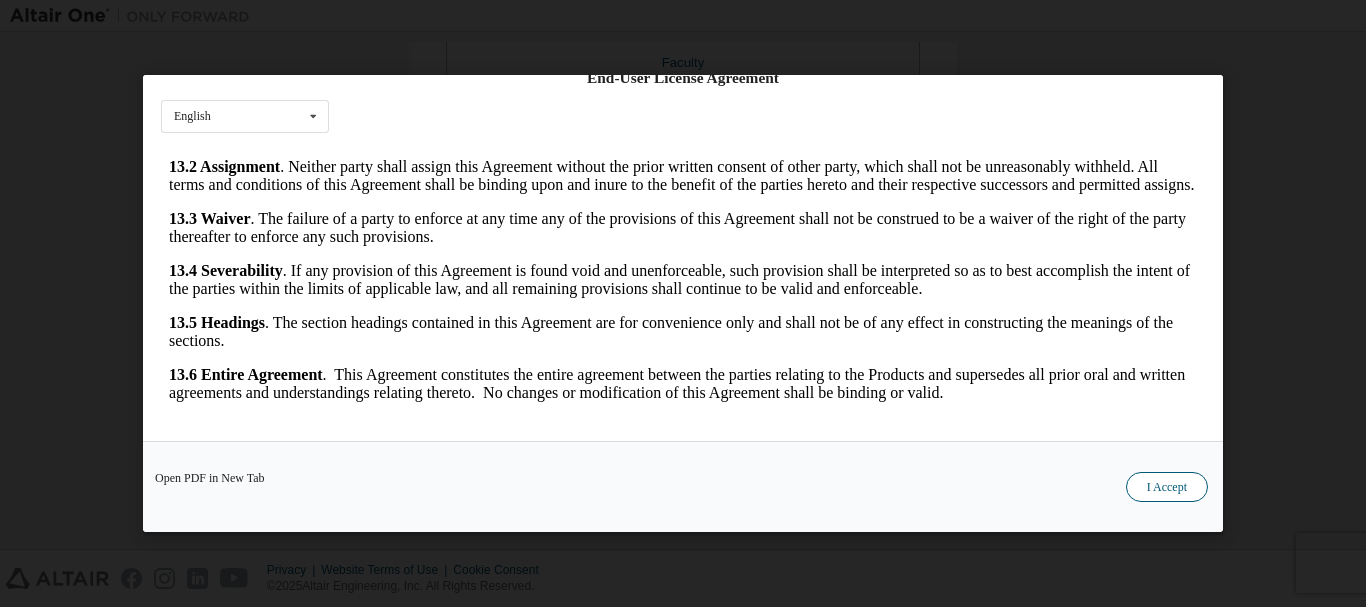 click on "I Accept" at bounding box center (1167, 487) 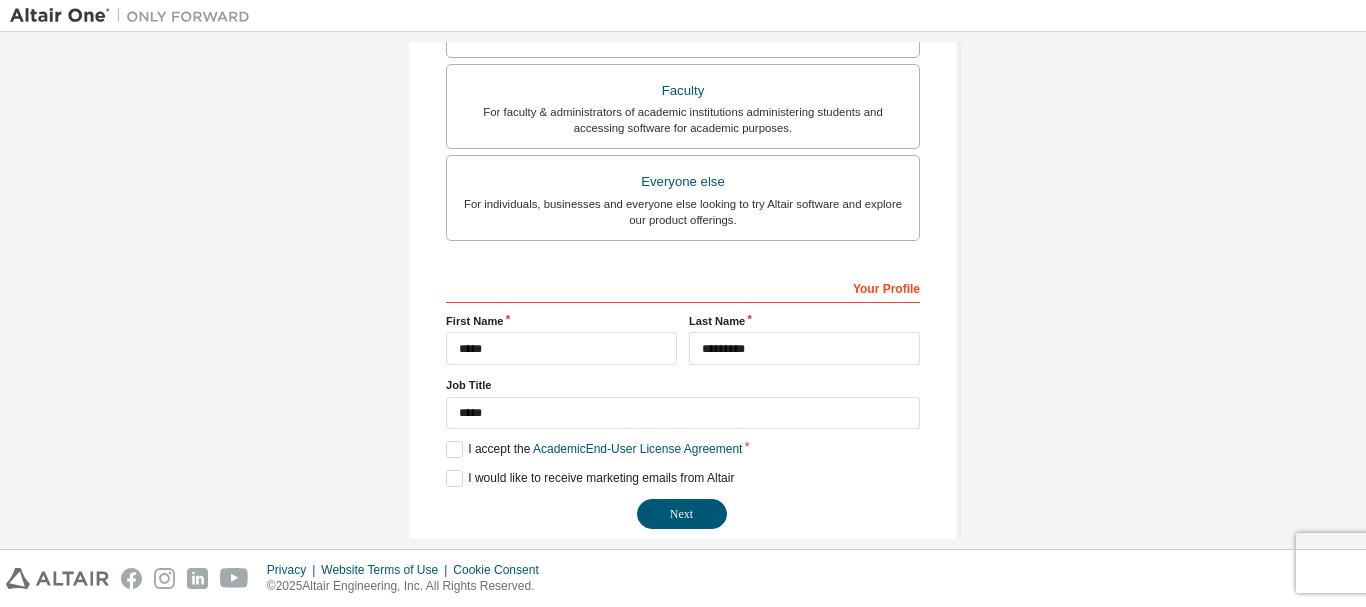 scroll, scrollTop: 562, scrollLeft: 0, axis: vertical 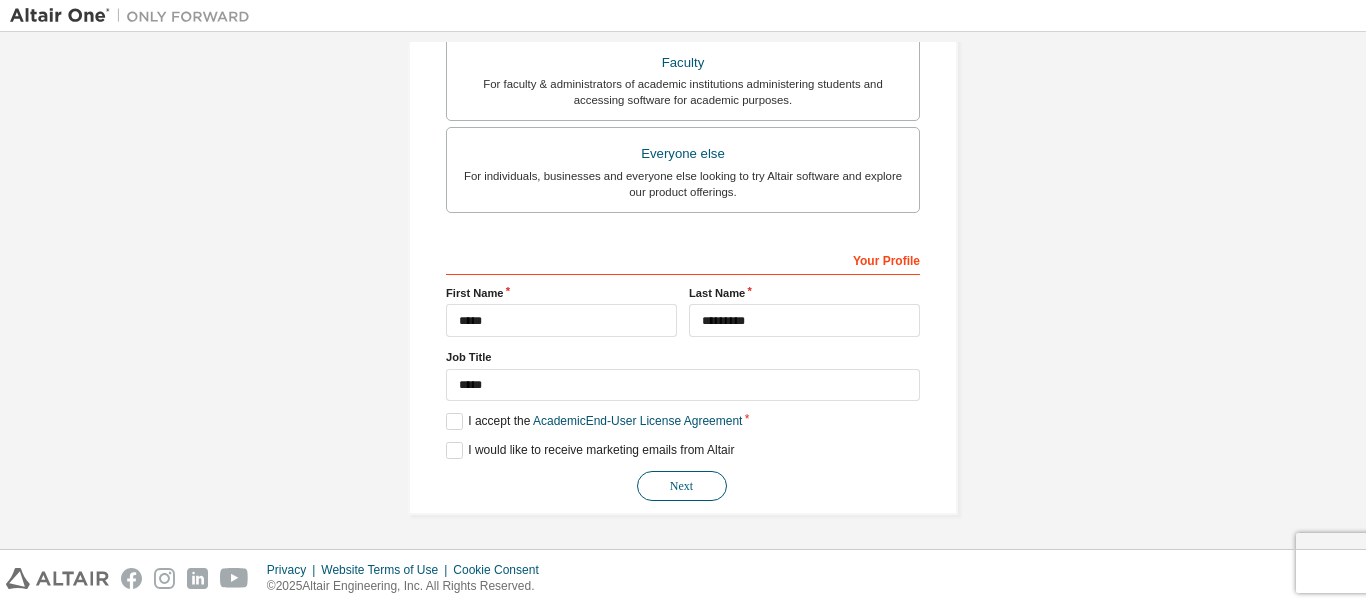 click on "Next" at bounding box center [682, 486] 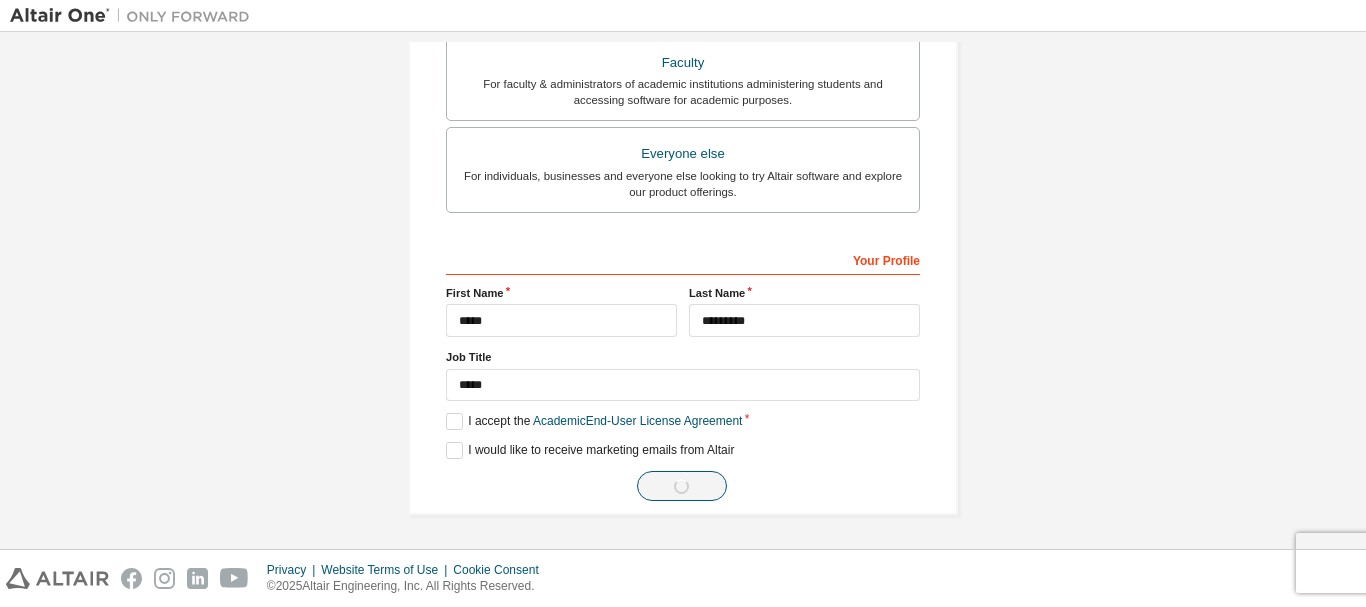 scroll, scrollTop: 0, scrollLeft: 0, axis: both 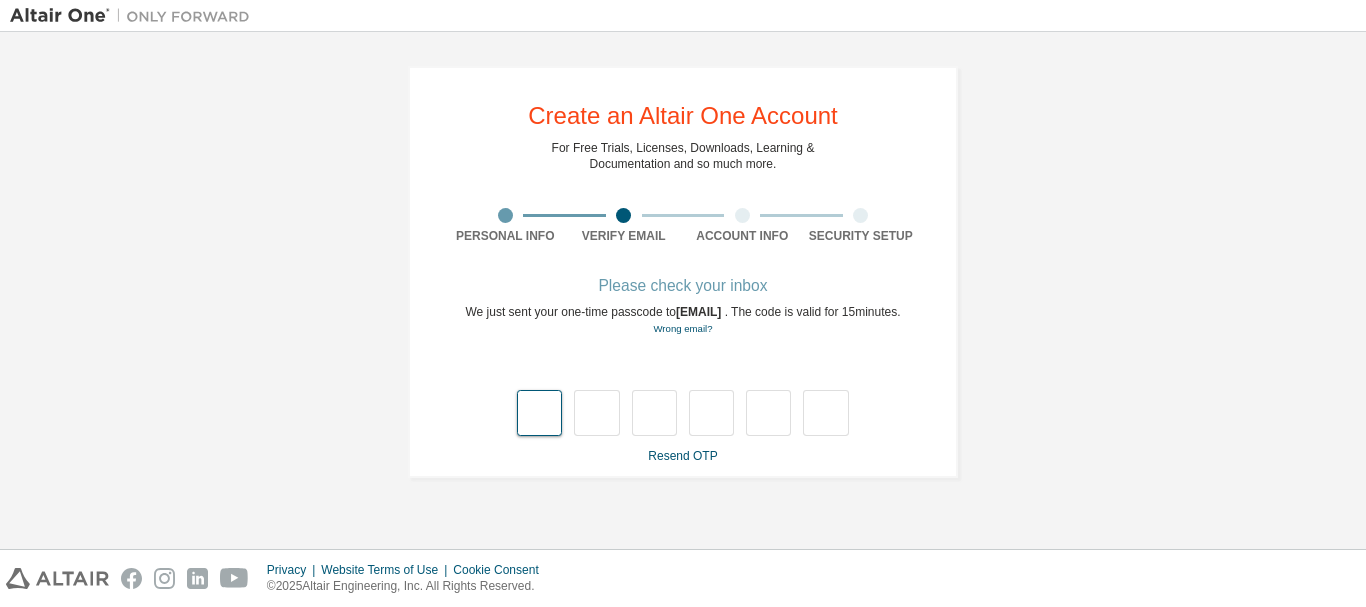 type on "*" 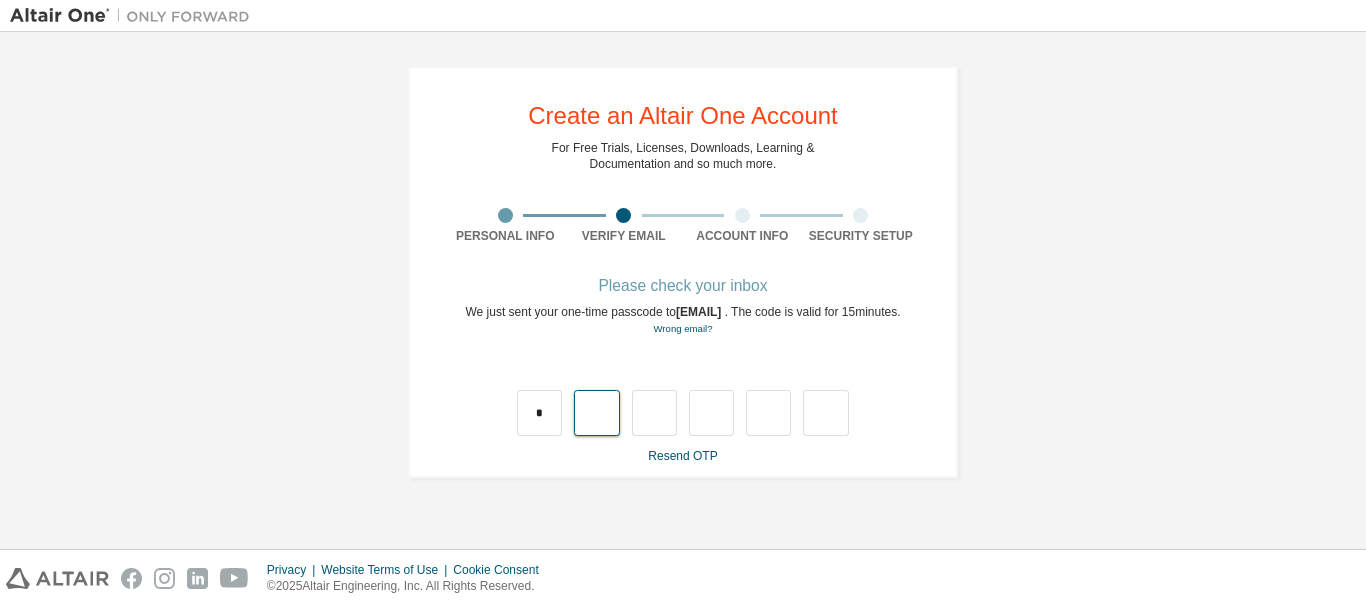 type on "*" 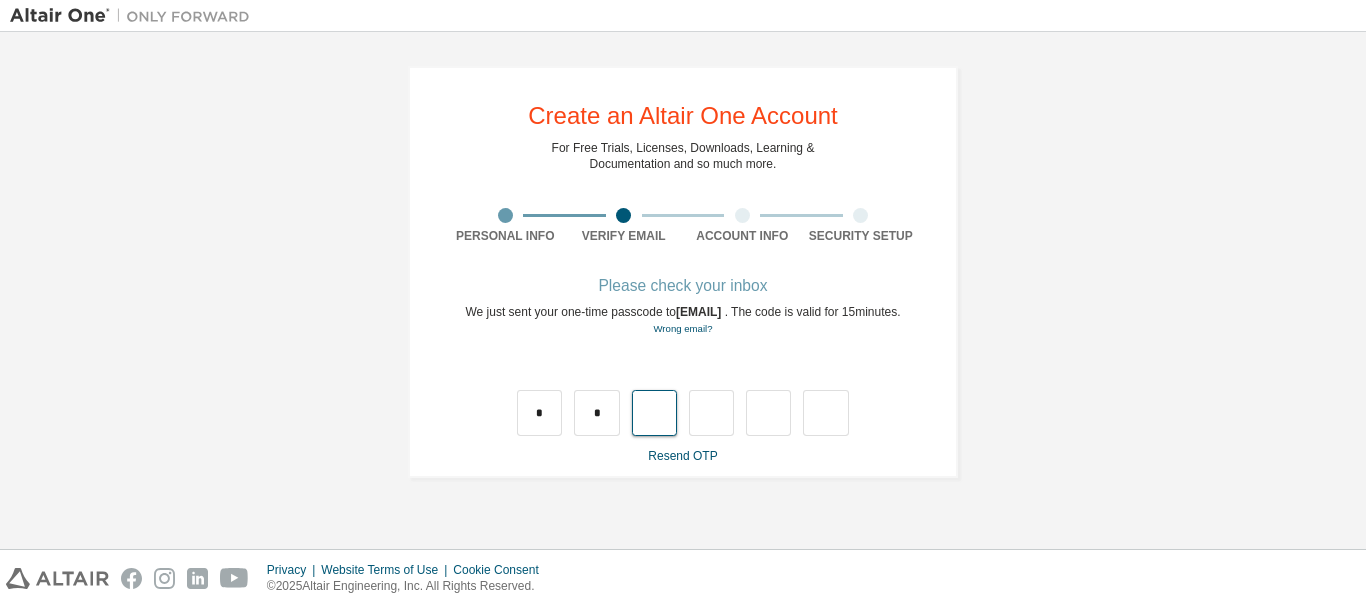 type on "*" 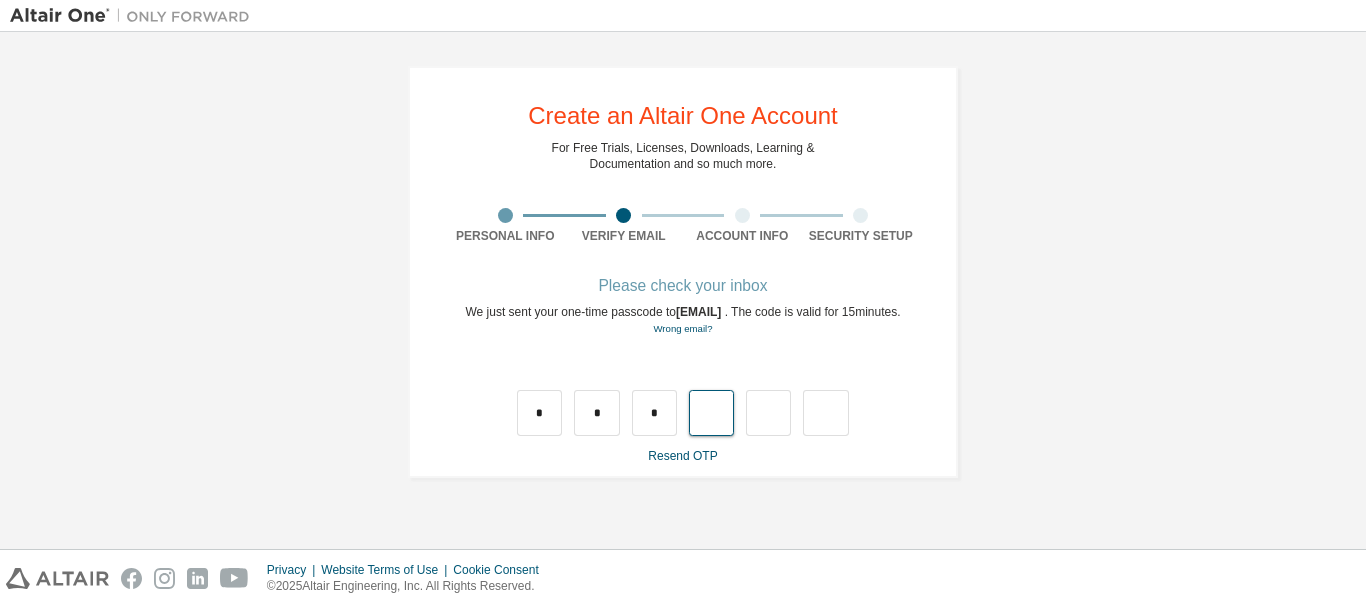 type on "*" 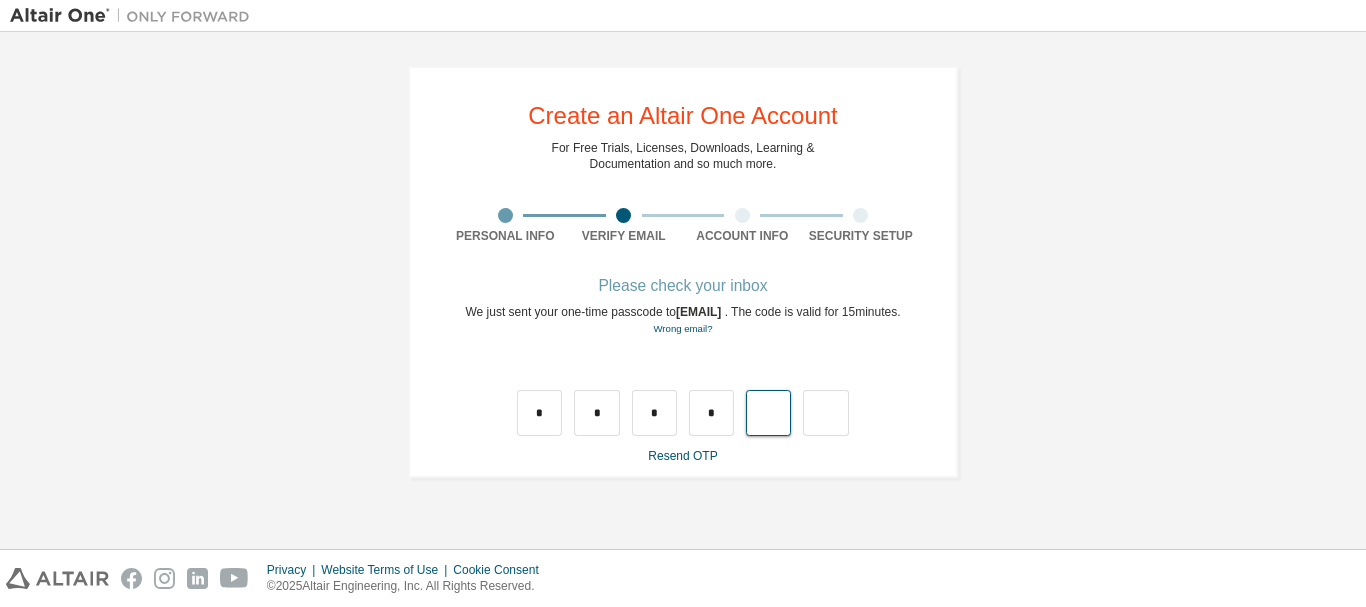 type on "*" 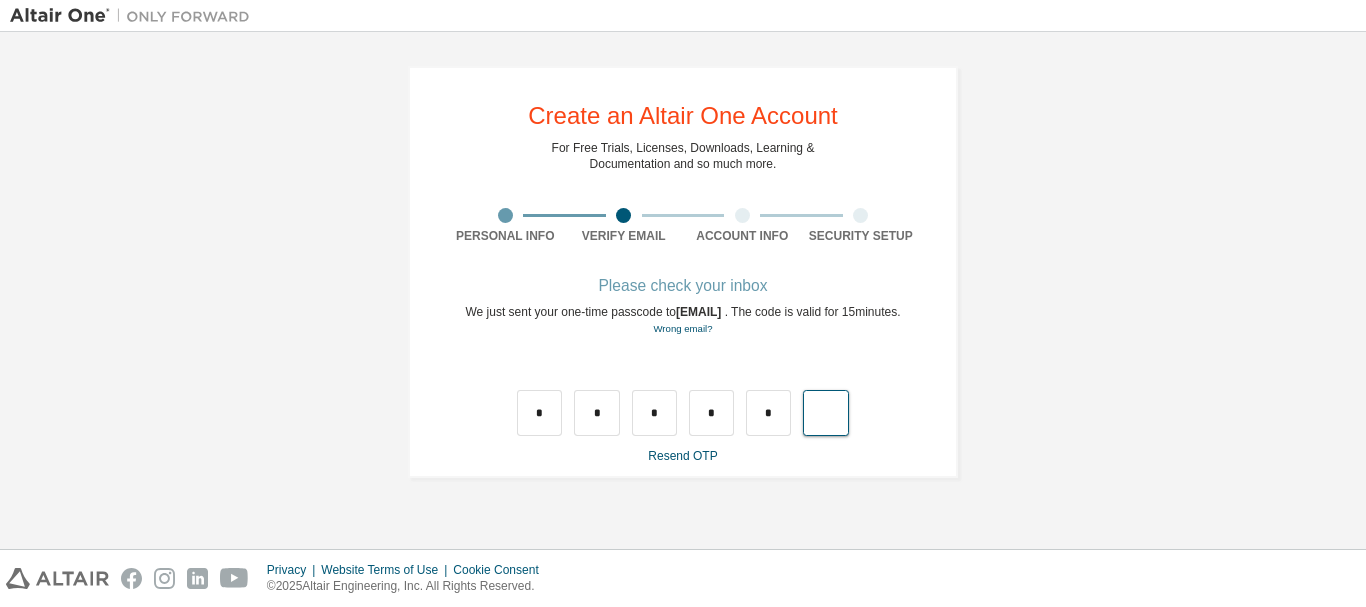 type on "*" 